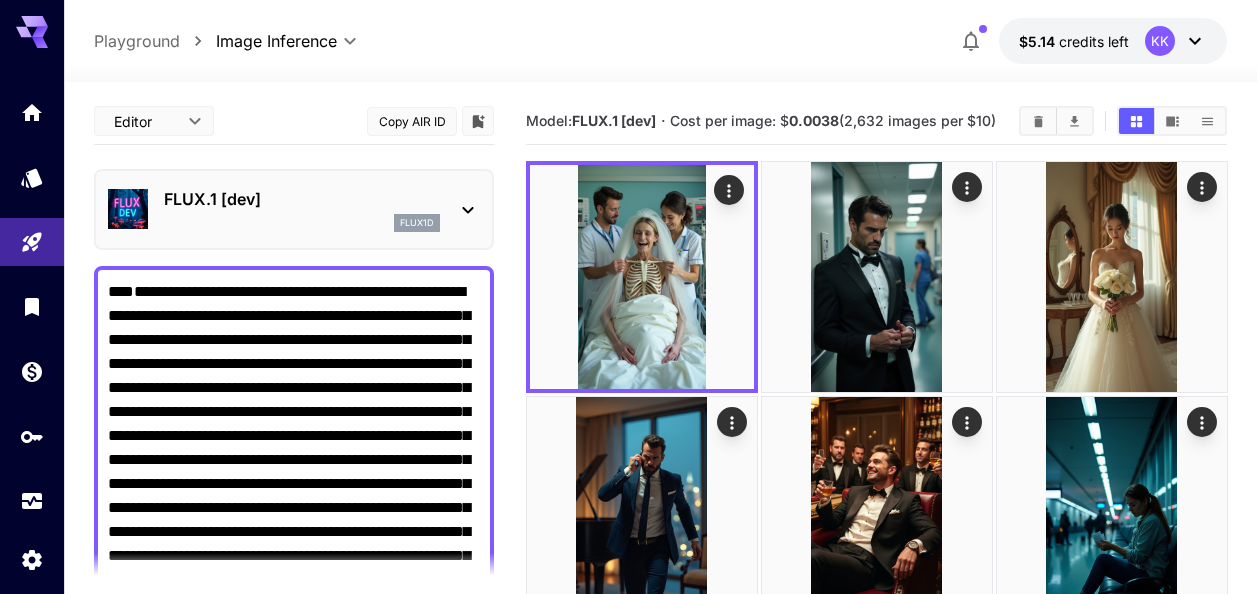 scroll, scrollTop: 28, scrollLeft: 0, axis: vertical 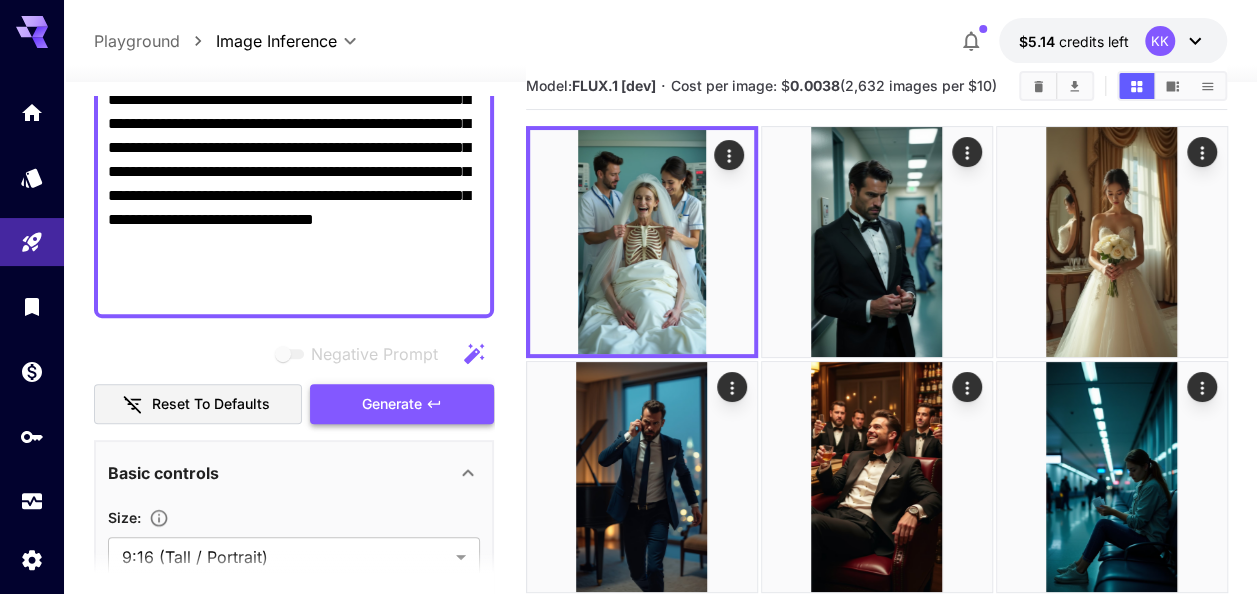 click on "Generate" at bounding box center (402, 404) 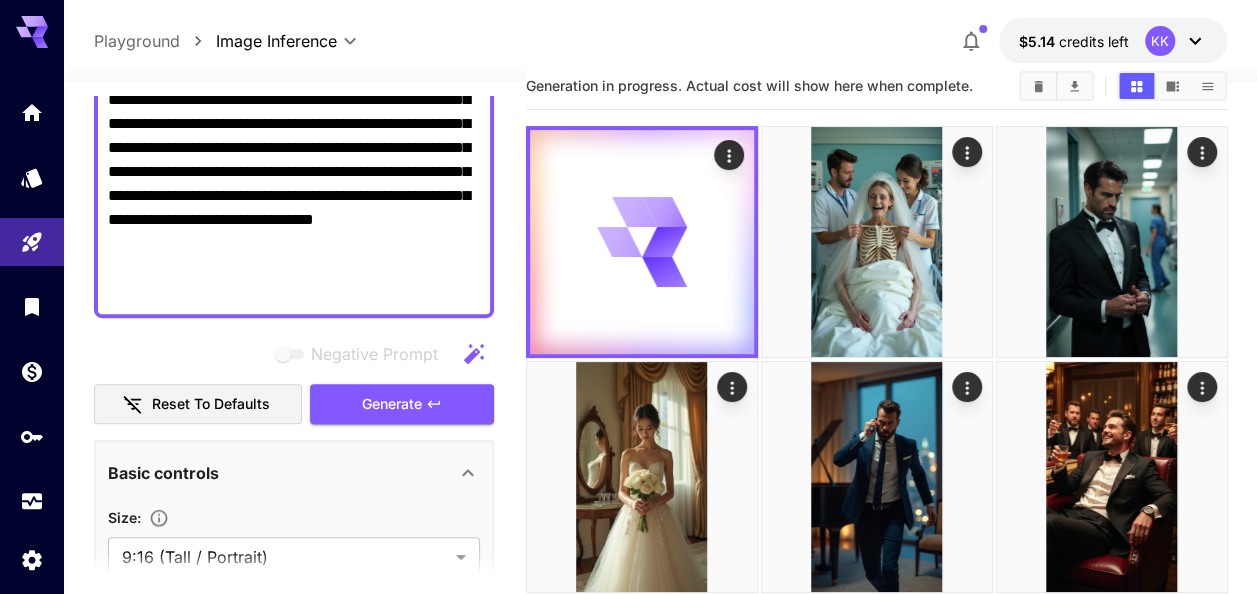 click on "**********" at bounding box center (294, 112) 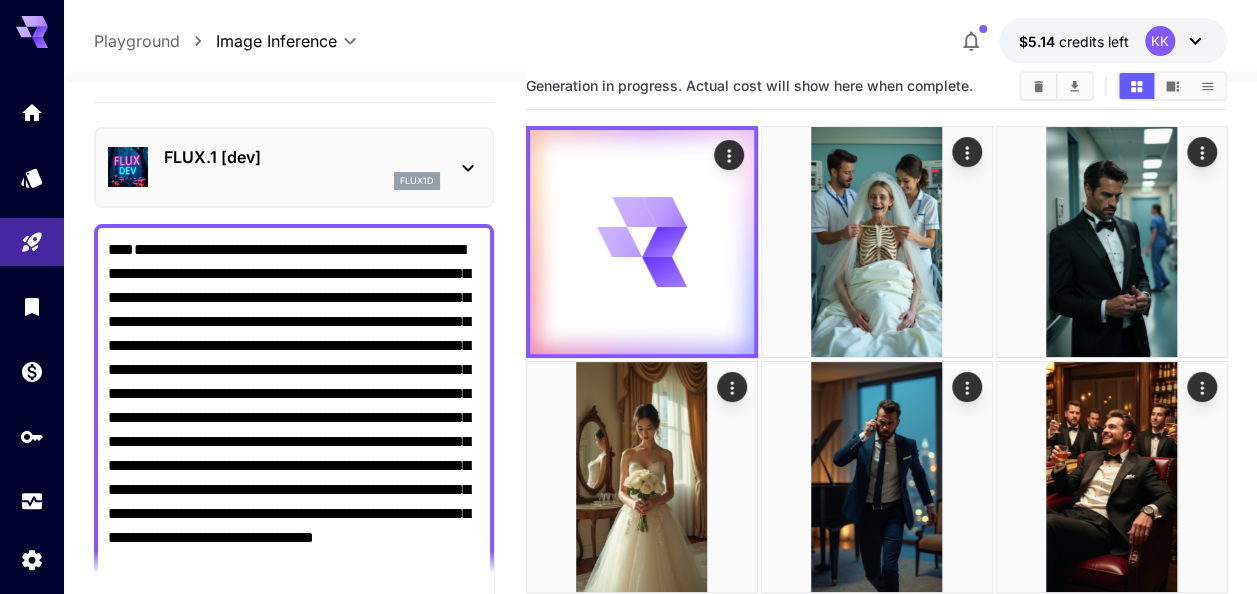 scroll, scrollTop: 0, scrollLeft: 0, axis: both 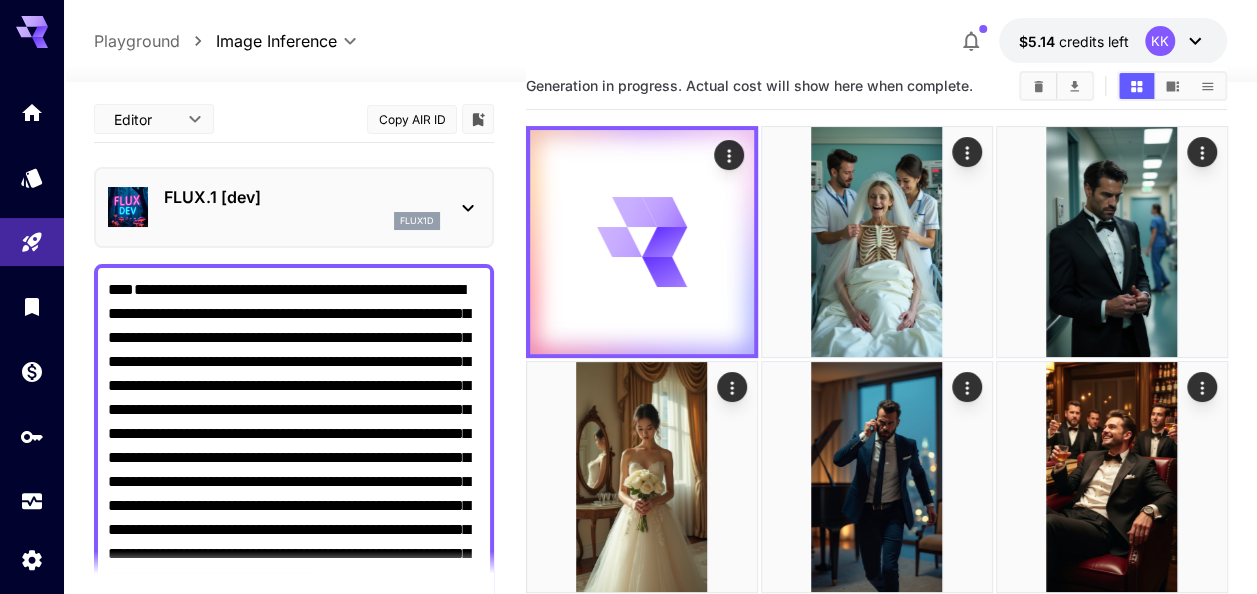 drag, startPoint x: 272, startPoint y: 297, endPoint x: 67, endPoint y: 31, distance: 335.82883 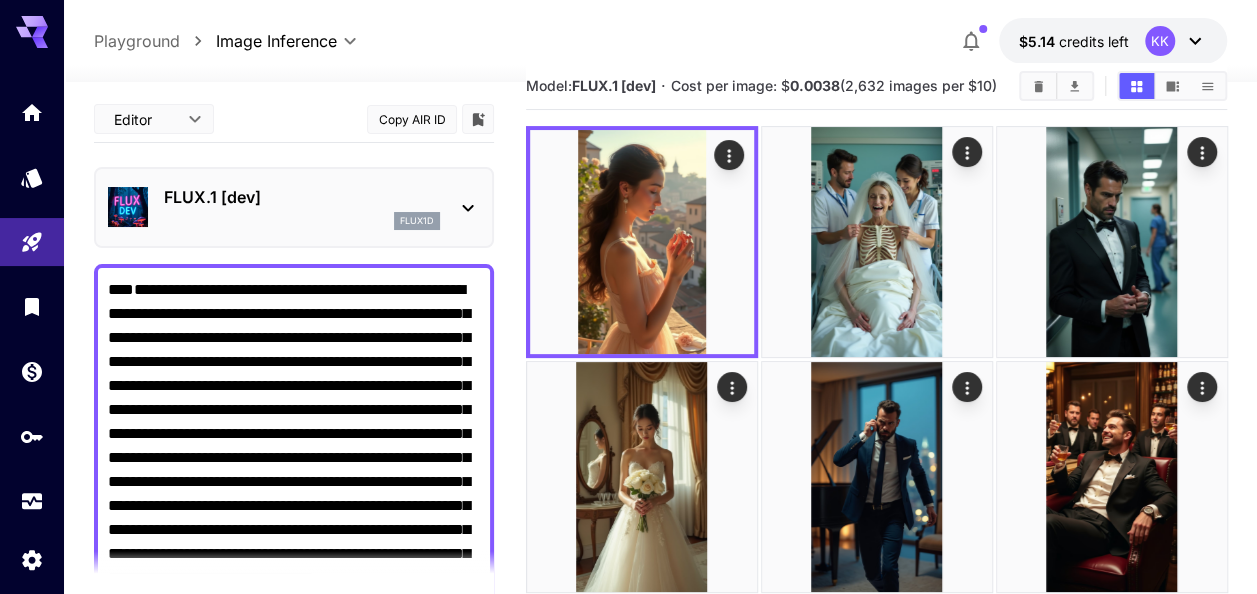 paste 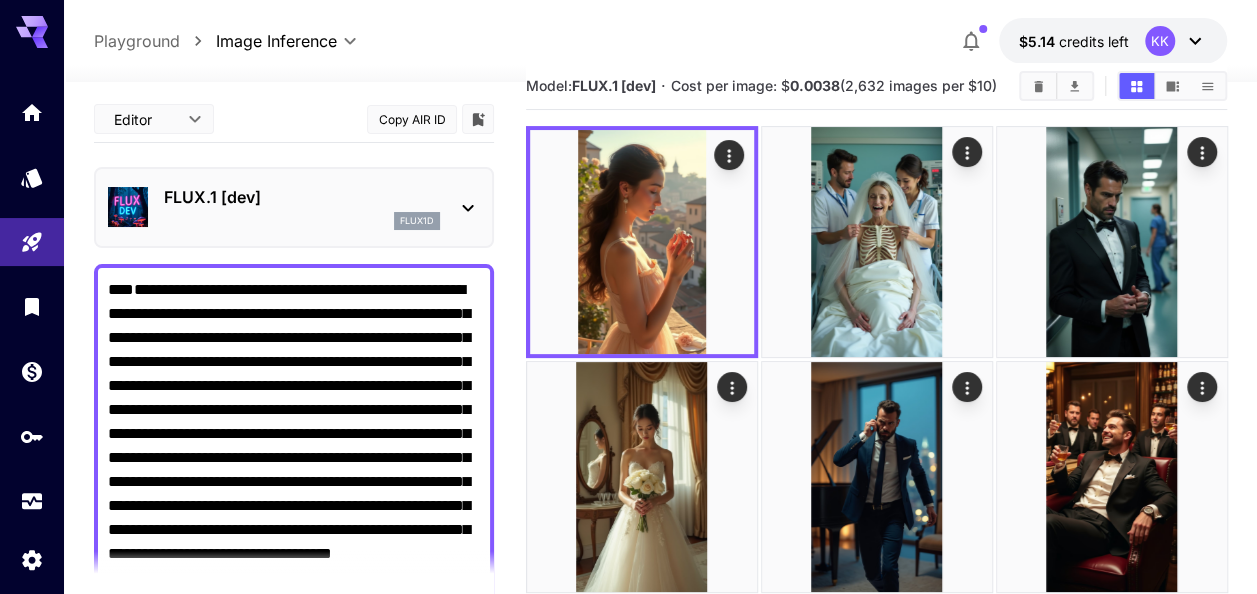 scroll, scrollTop: 42, scrollLeft: 0, axis: vertical 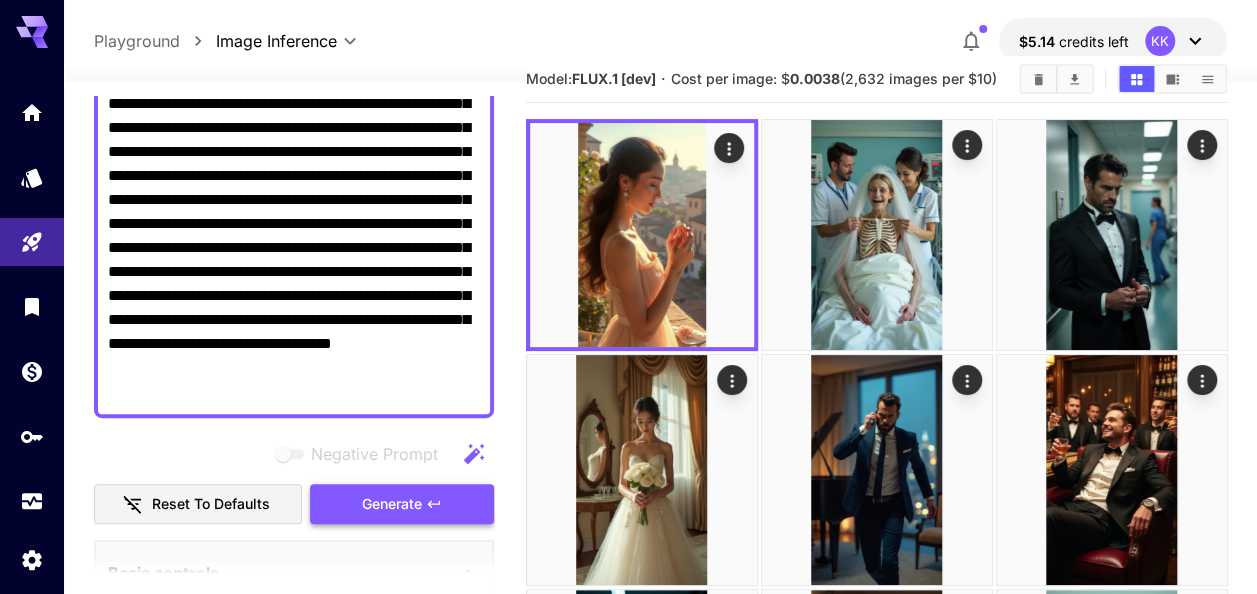 click on "Generate" at bounding box center (392, 504) 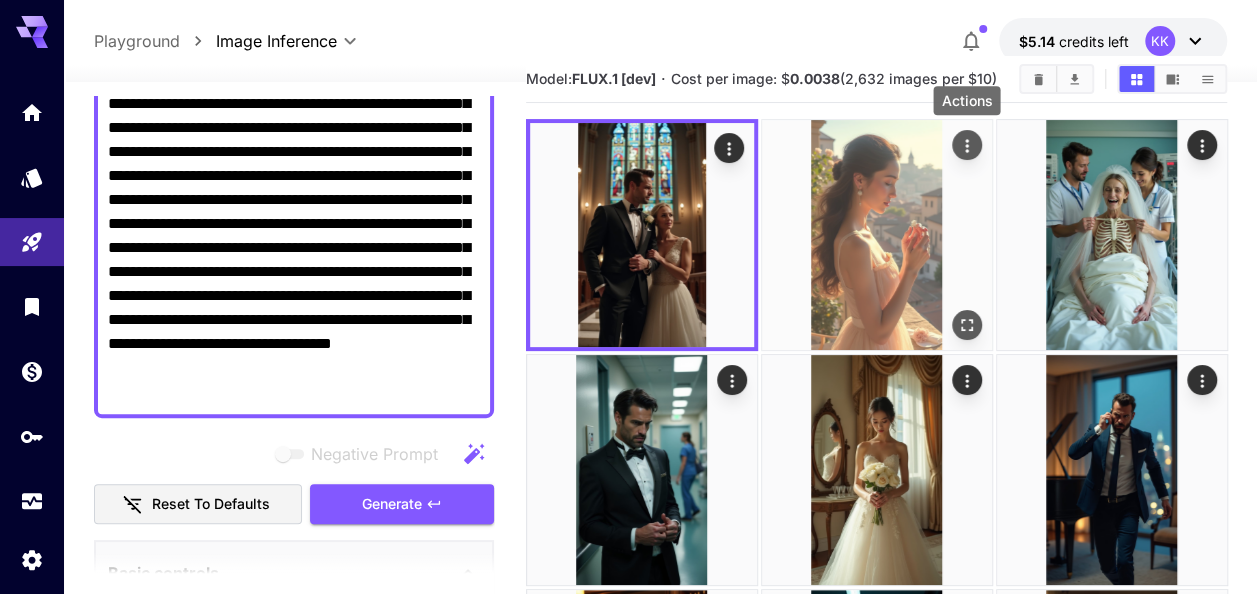 click at bounding box center (966, 145) 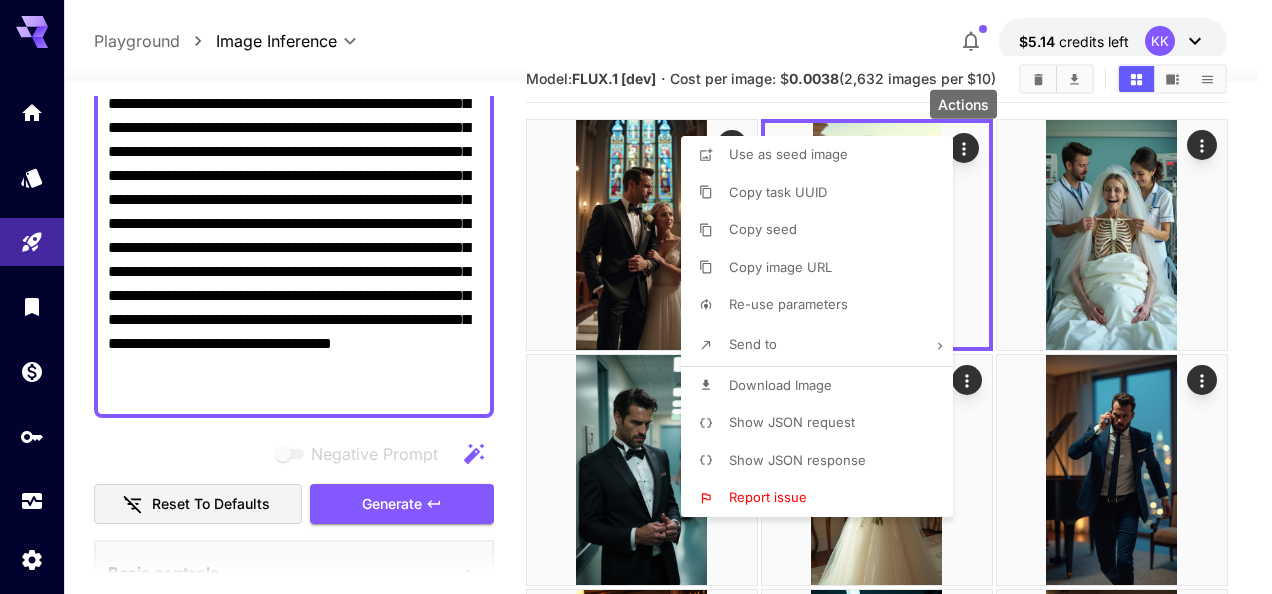 click on "Download Image" at bounding box center [780, 385] 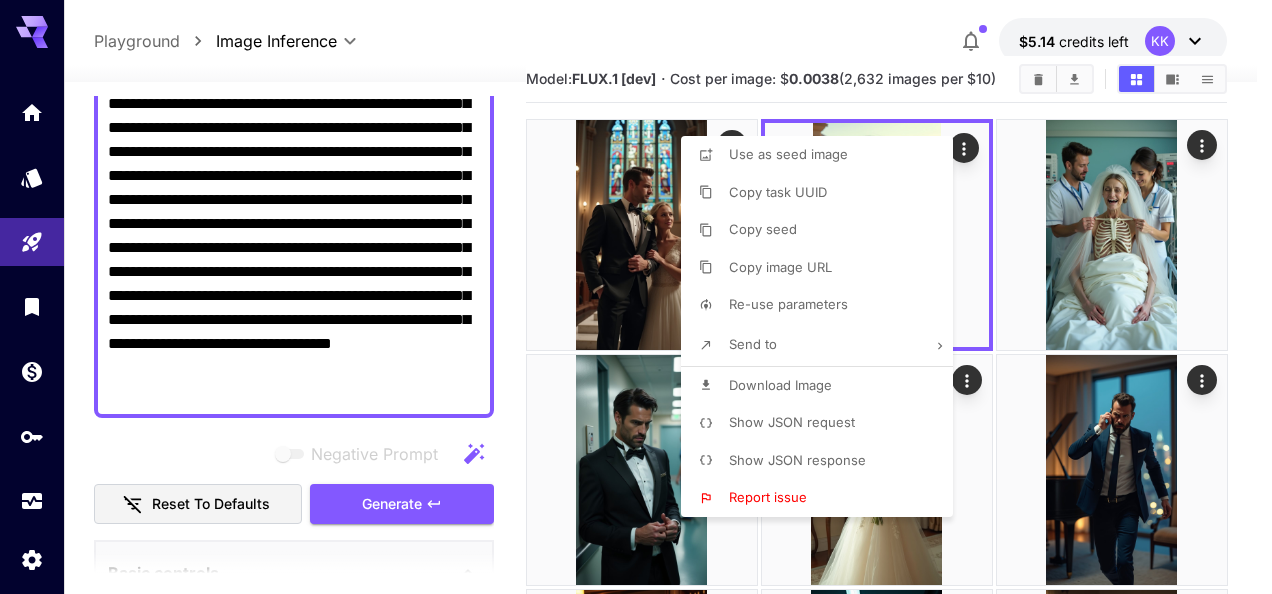 click at bounding box center (636, 297) 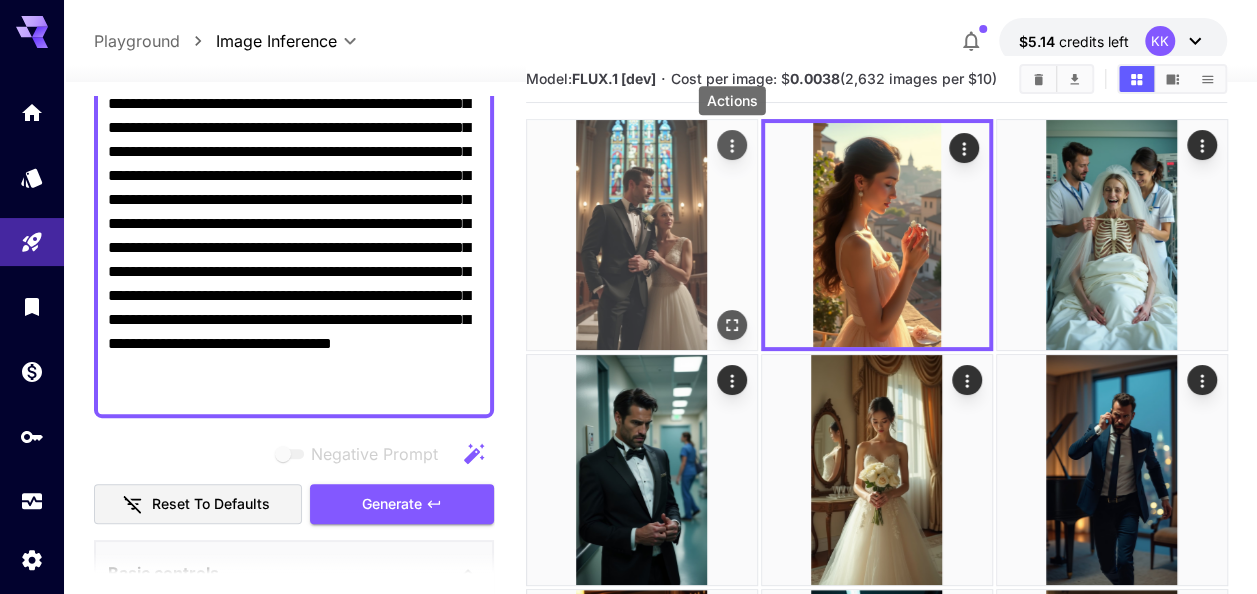 click 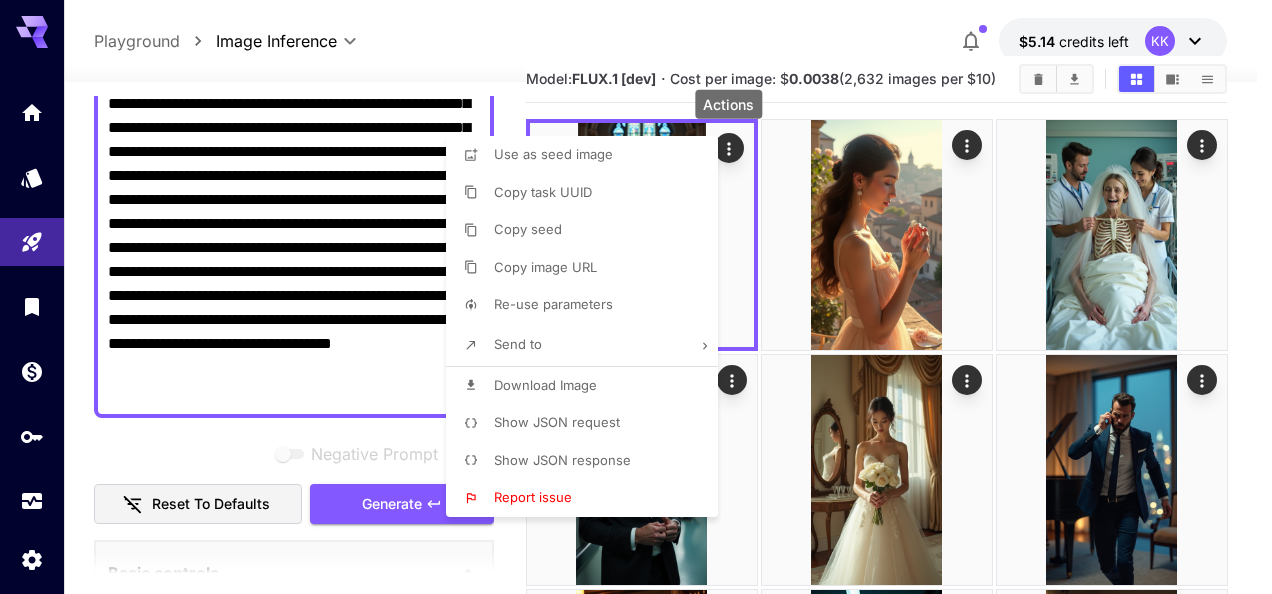 click on "Download Image" at bounding box center (588, 386) 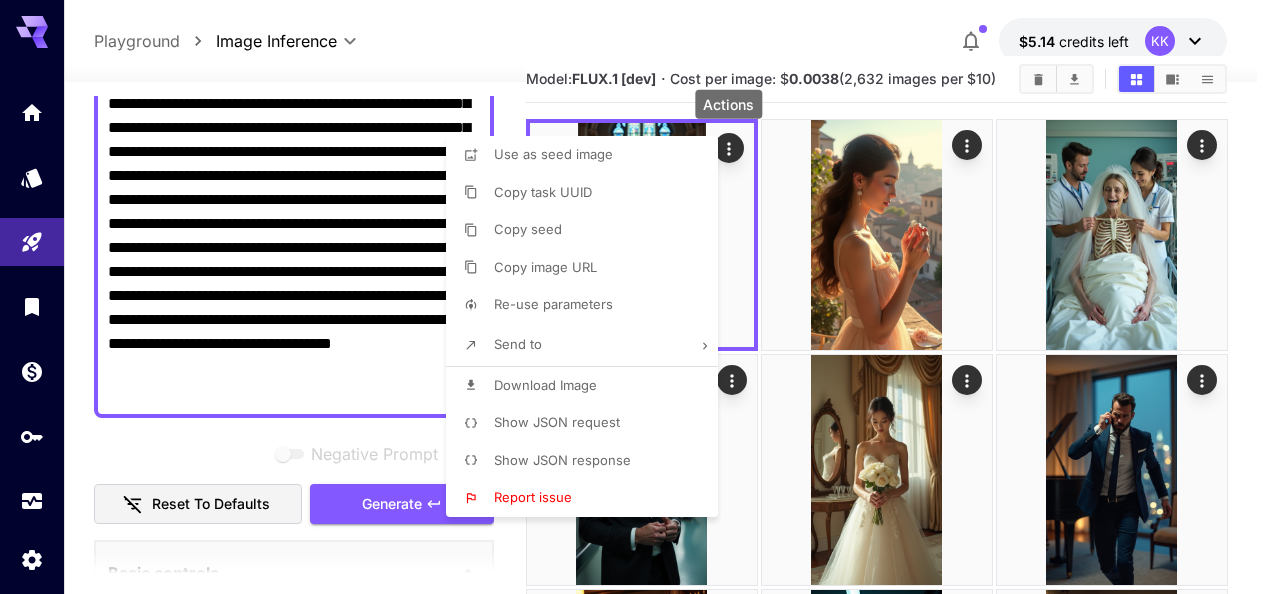 click at bounding box center [636, 297] 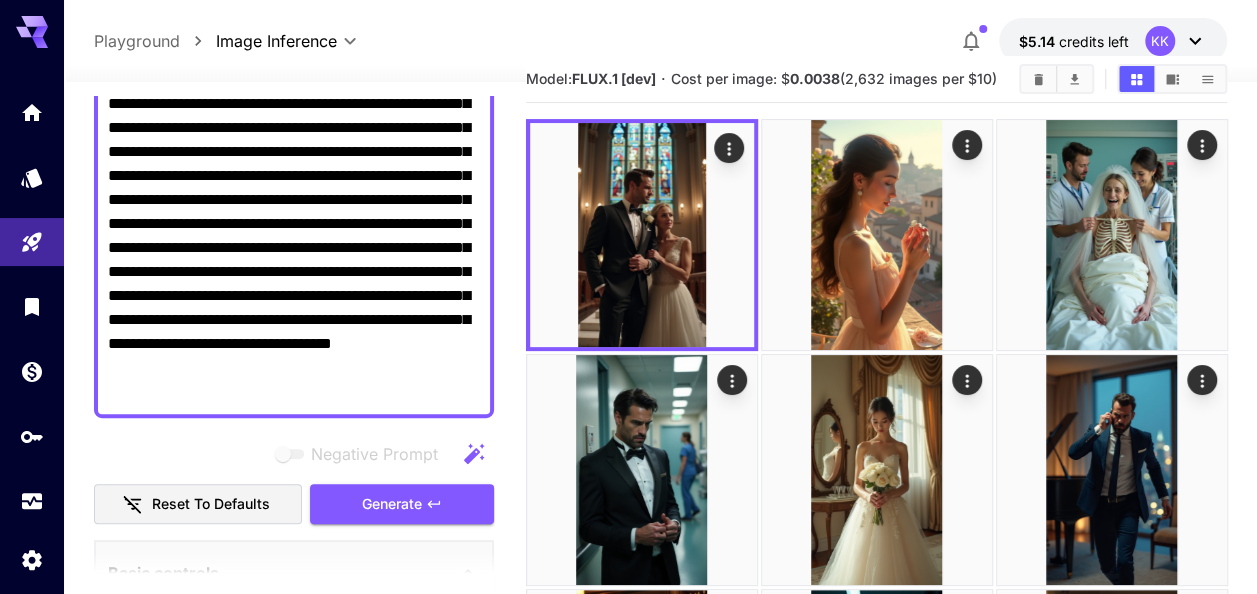 click on "**********" at bounding box center [294, 236] 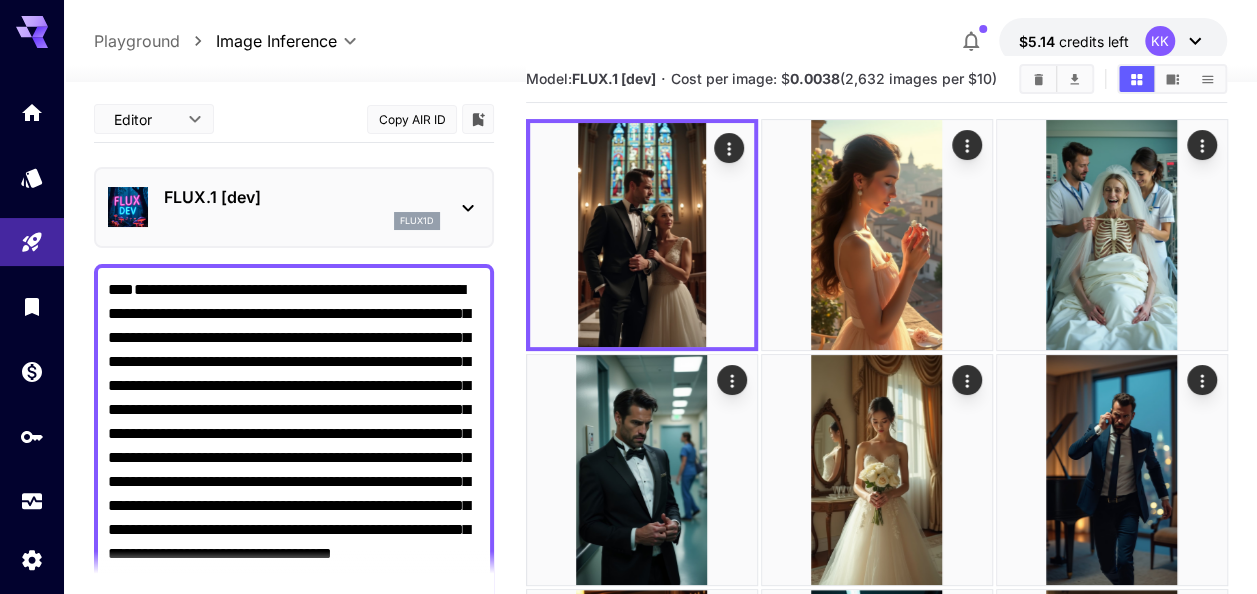 scroll, scrollTop: 0, scrollLeft: 0, axis: both 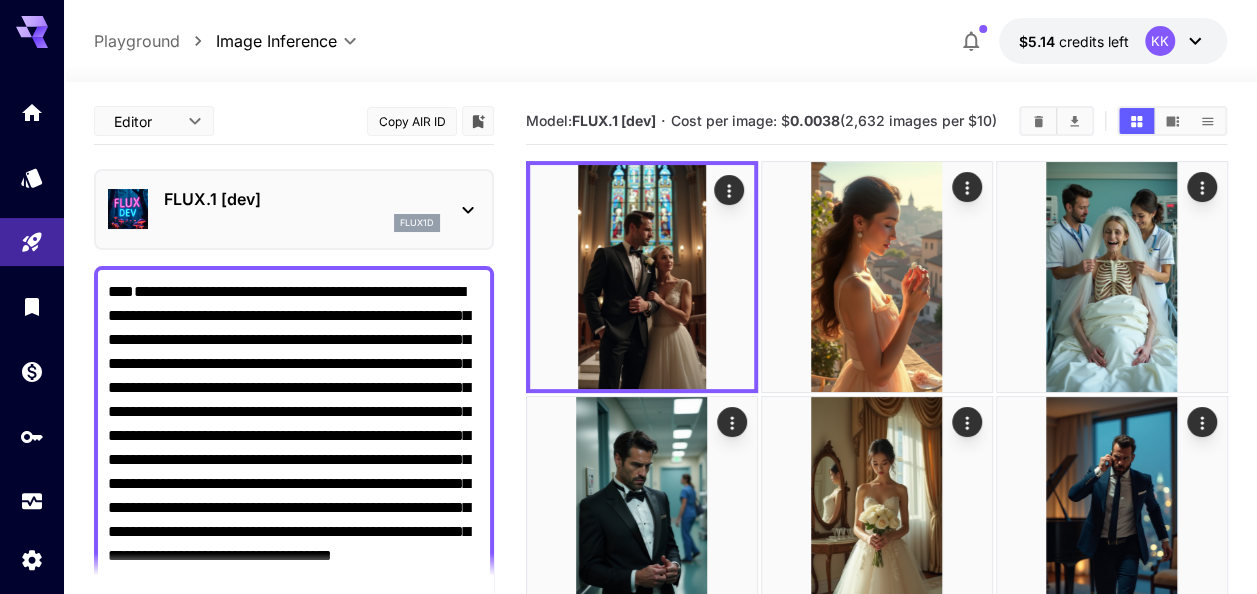 drag, startPoint x: 415, startPoint y: 386, endPoint x: -4, endPoint y: -8, distance: 575.14954 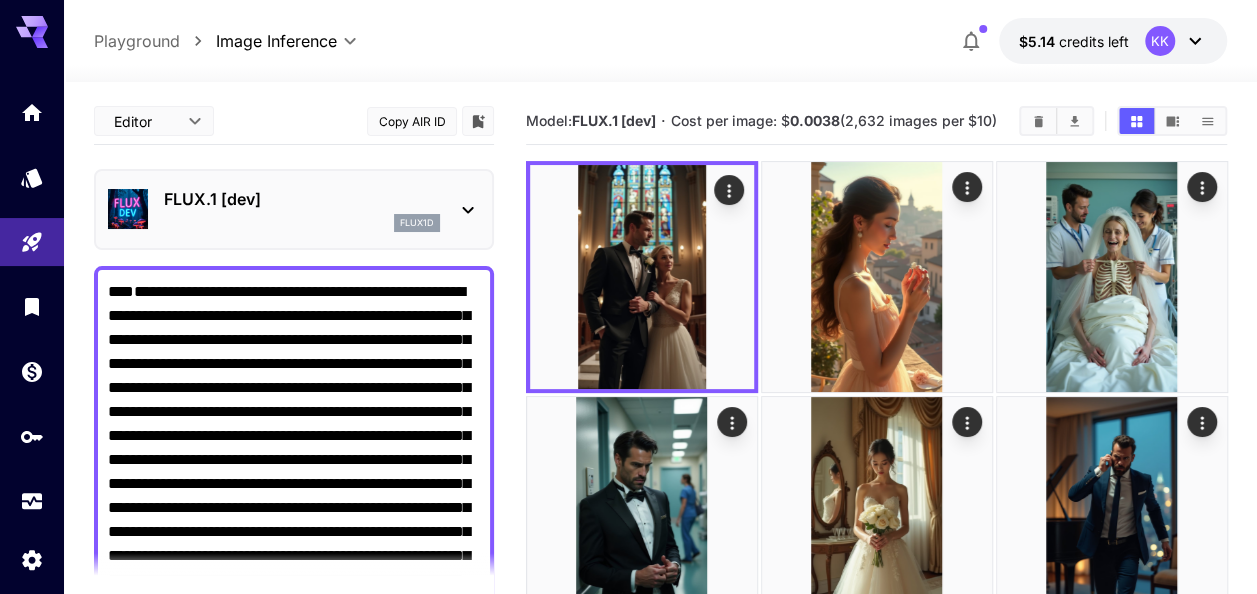 scroll, scrollTop: 8, scrollLeft: 0, axis: vertical 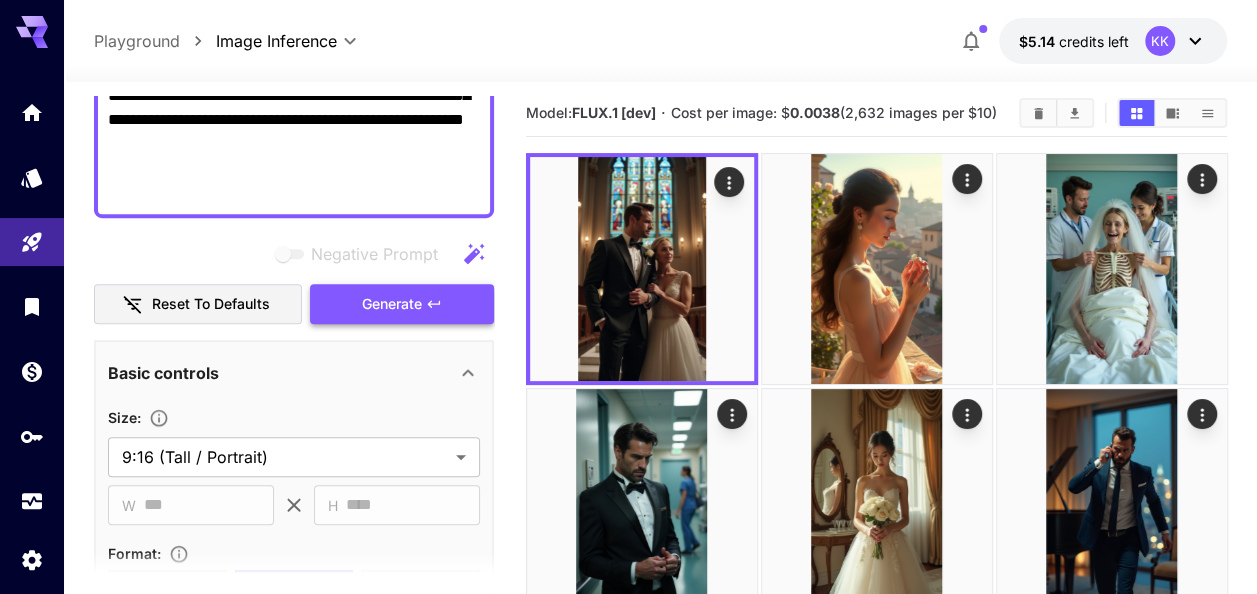 click on "Generate" at bounding box center (402, 304) 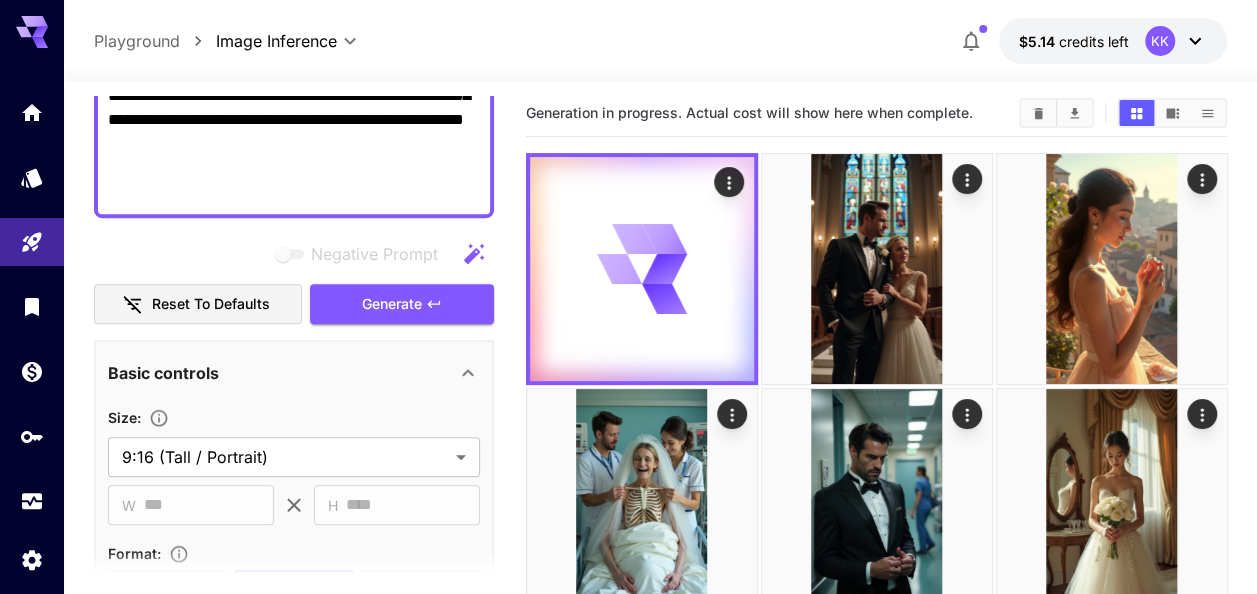 click on "**********" at bounding box center [294, 12] 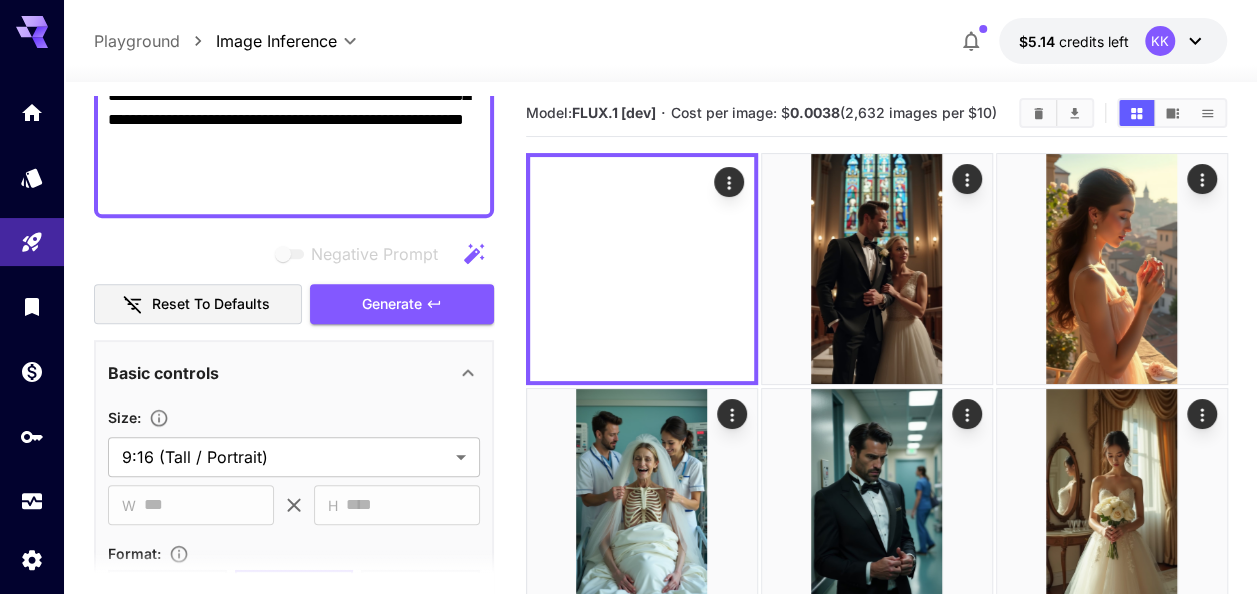 click on "**********" at bounding box center (294, 12) 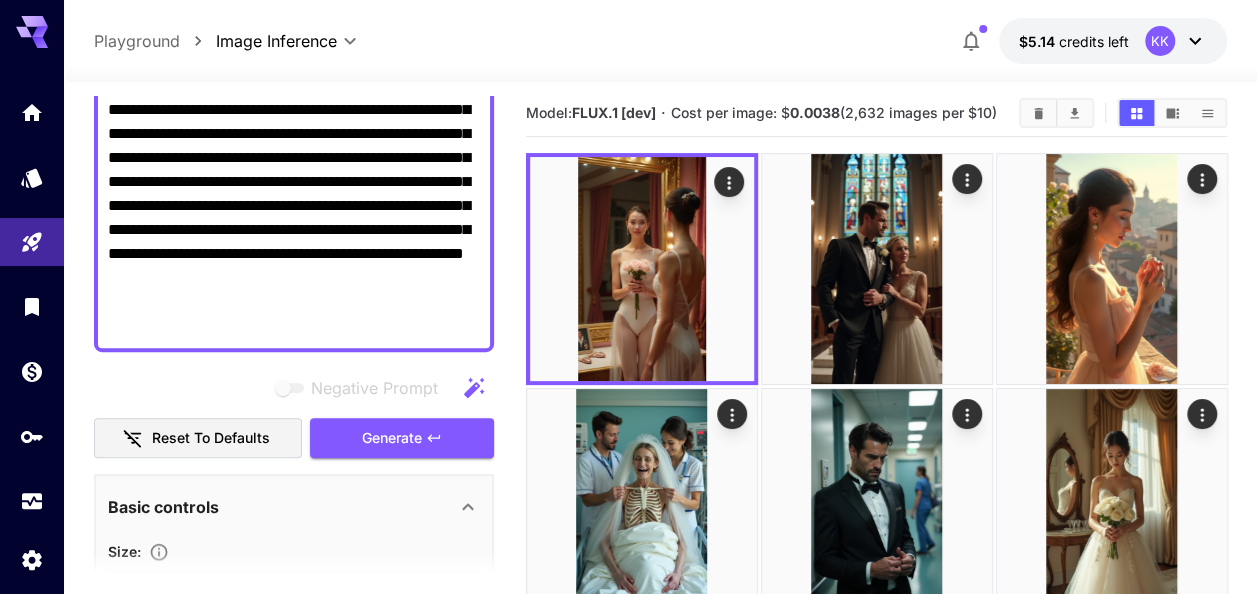 scroll, scrollTop: 0, scrollLeft: 0, axis: both 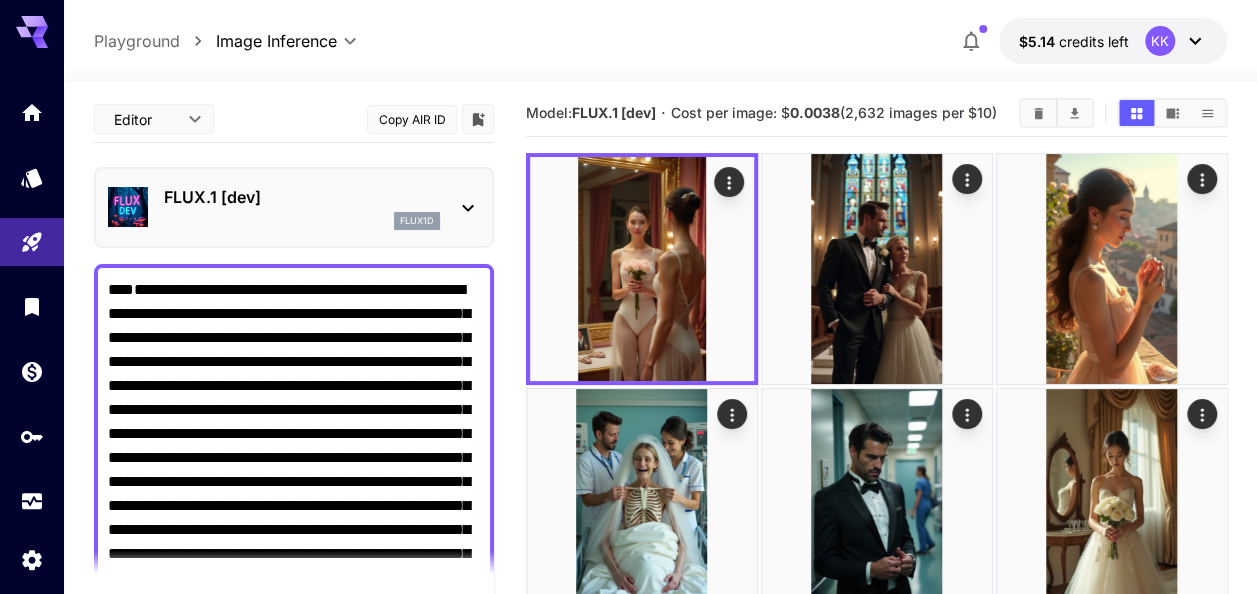 drag, startPoint x: 376, startPoint y: 200, endPoint x: 104, endPoint y: 46, distance: 312.57 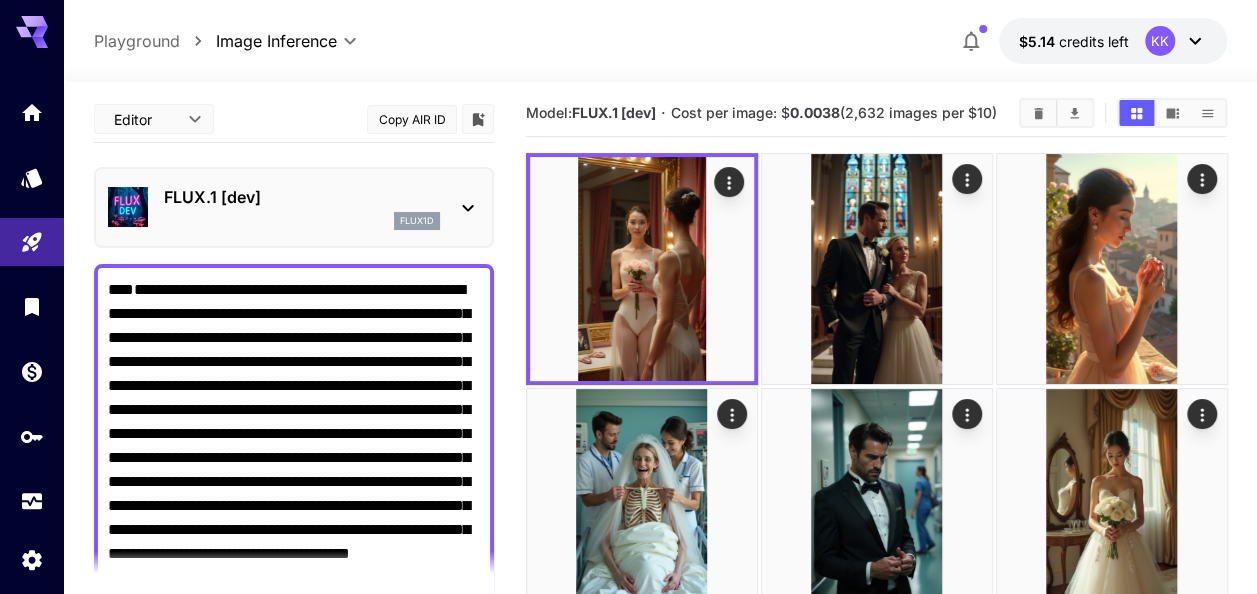 scroll, scrollTop: 15, scrollLeft: 0, axis: vertical 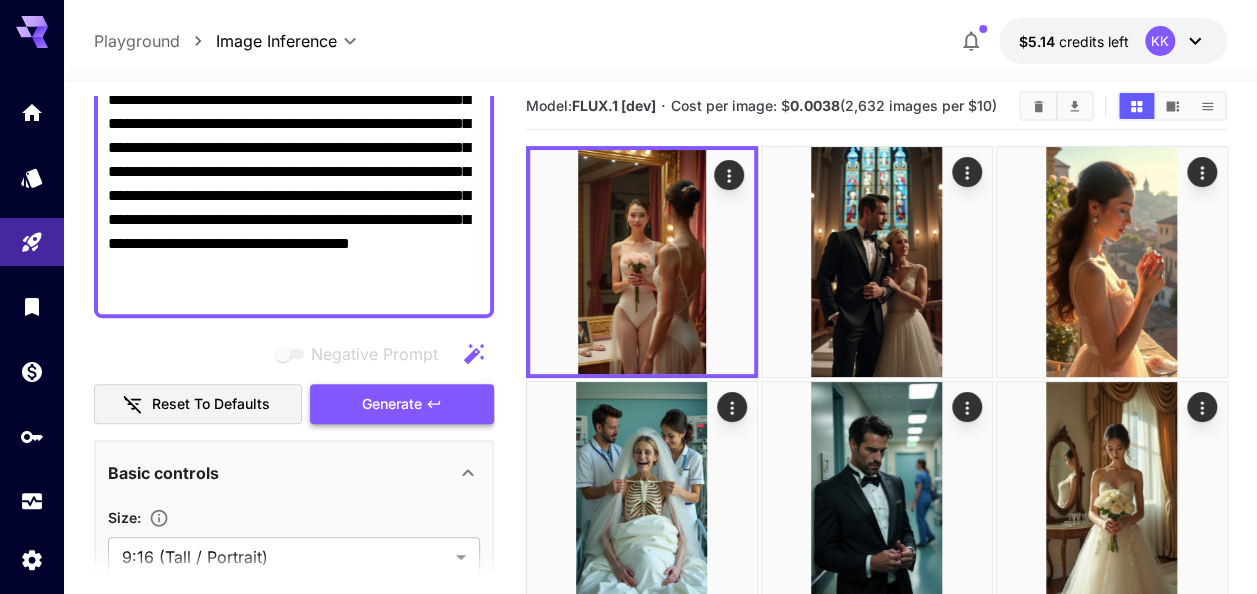 type on "**********" 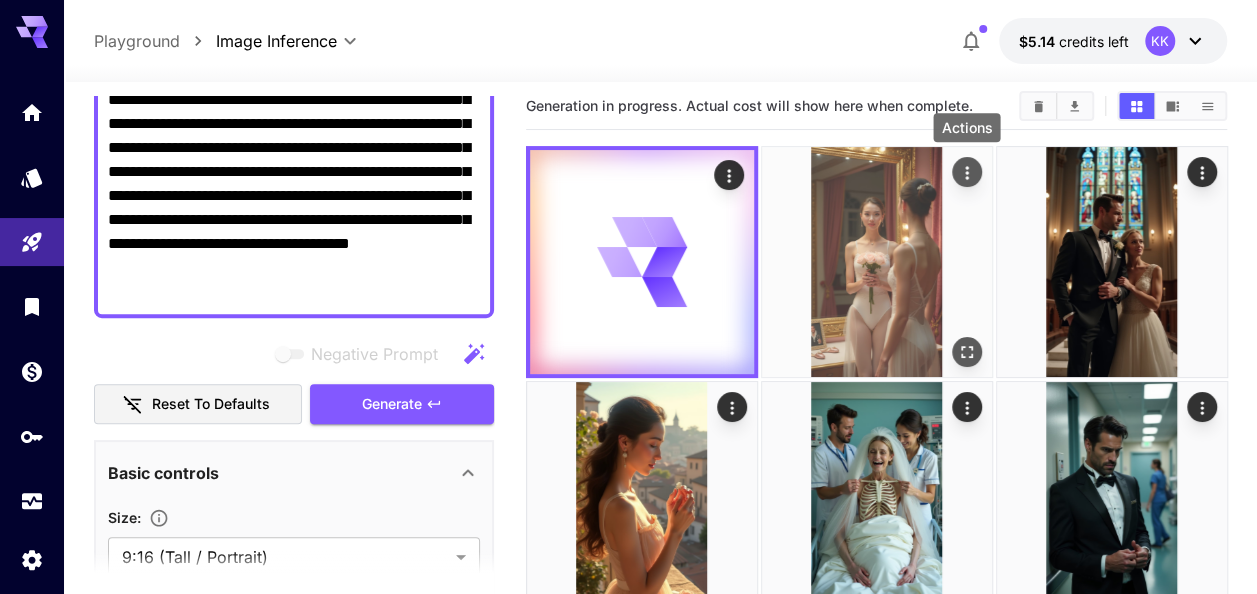 click 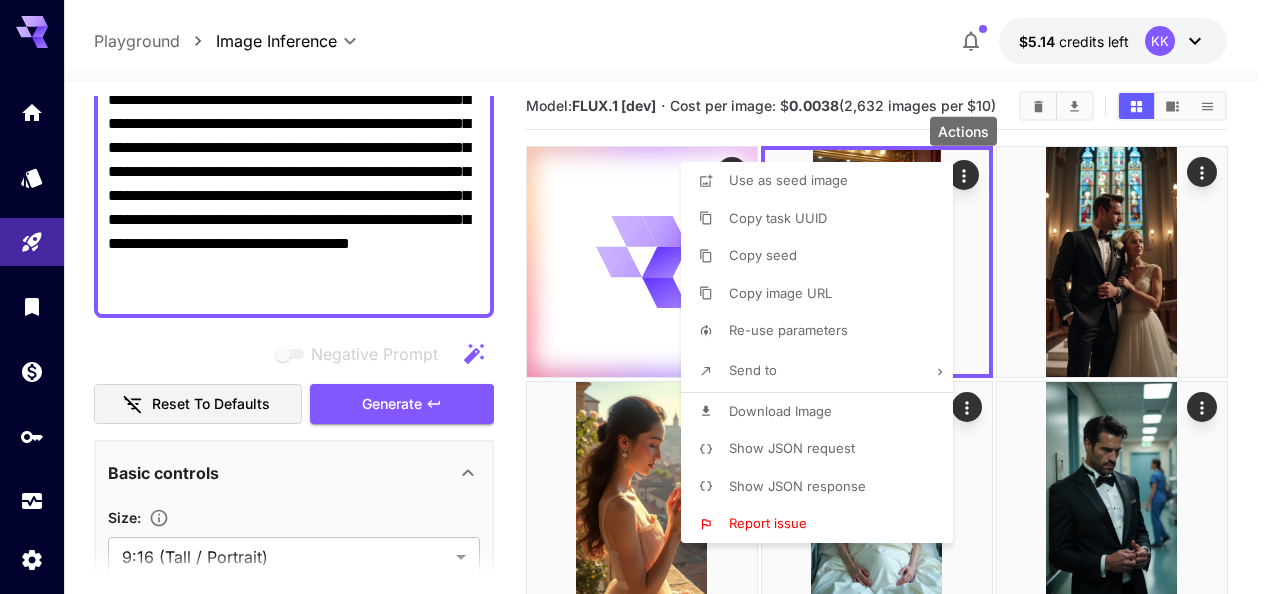 click on "Download Image" at bounding box center [780, 411] 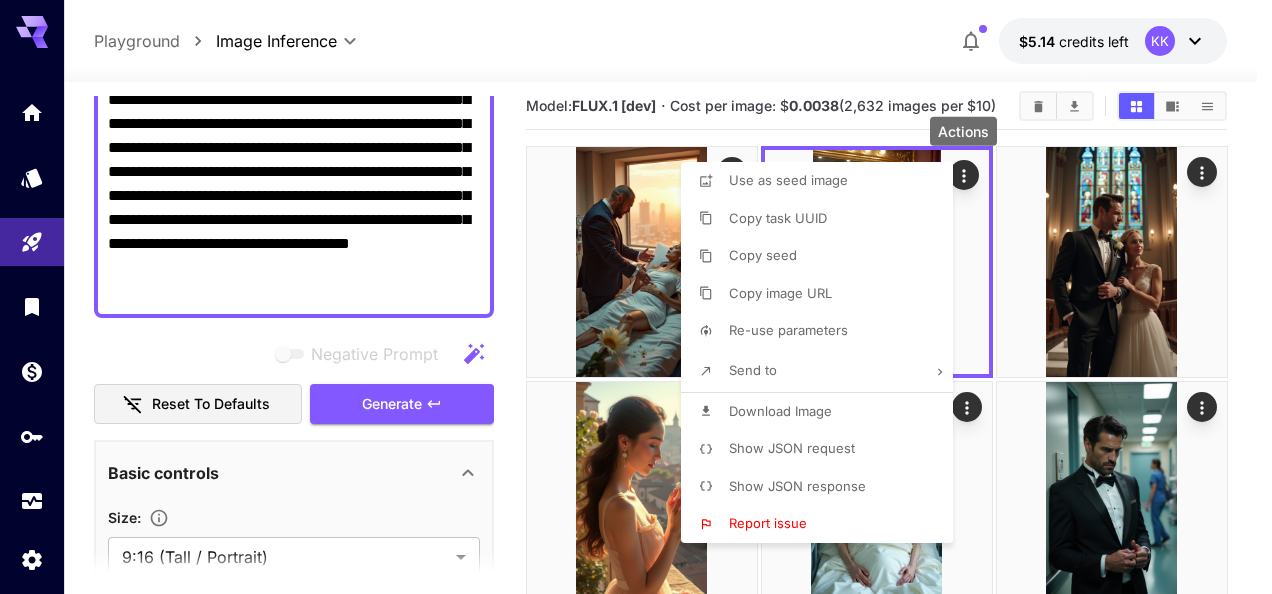 drag, startPoint x: 696, startPoint y: 40, endPoint x: 712, endPoint y: 85, distance: 47.759815 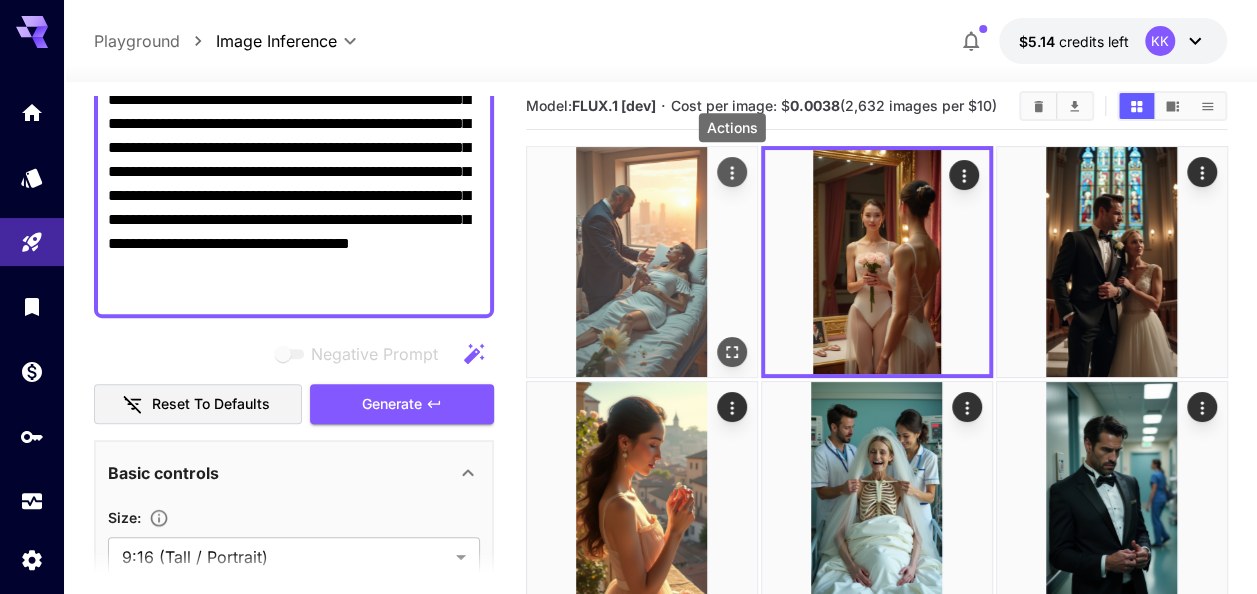 click 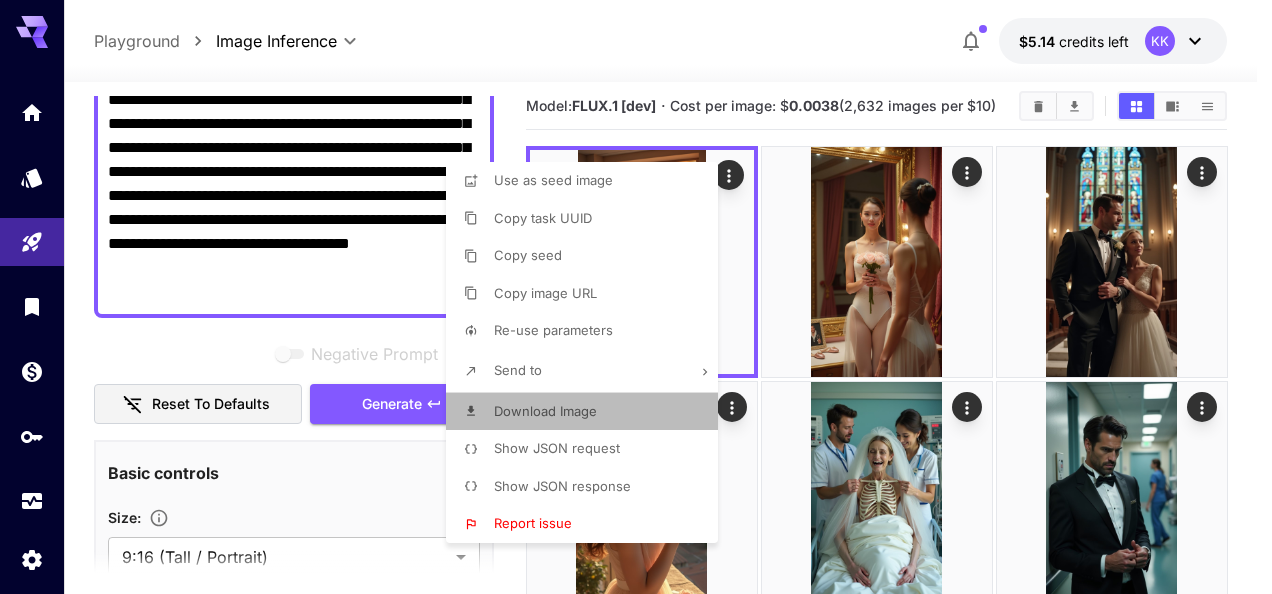 click on "Download Image" at bounding box center [588, 412] 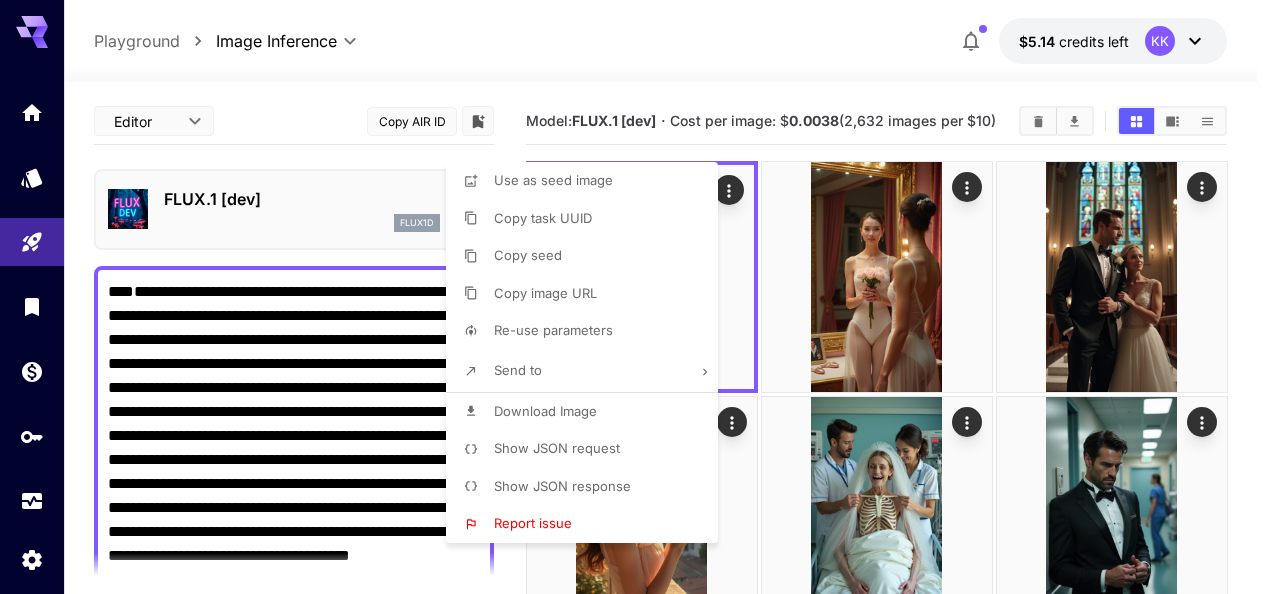 scroll, scrollTop: 15, scrollLeft: 0, axis: vertical 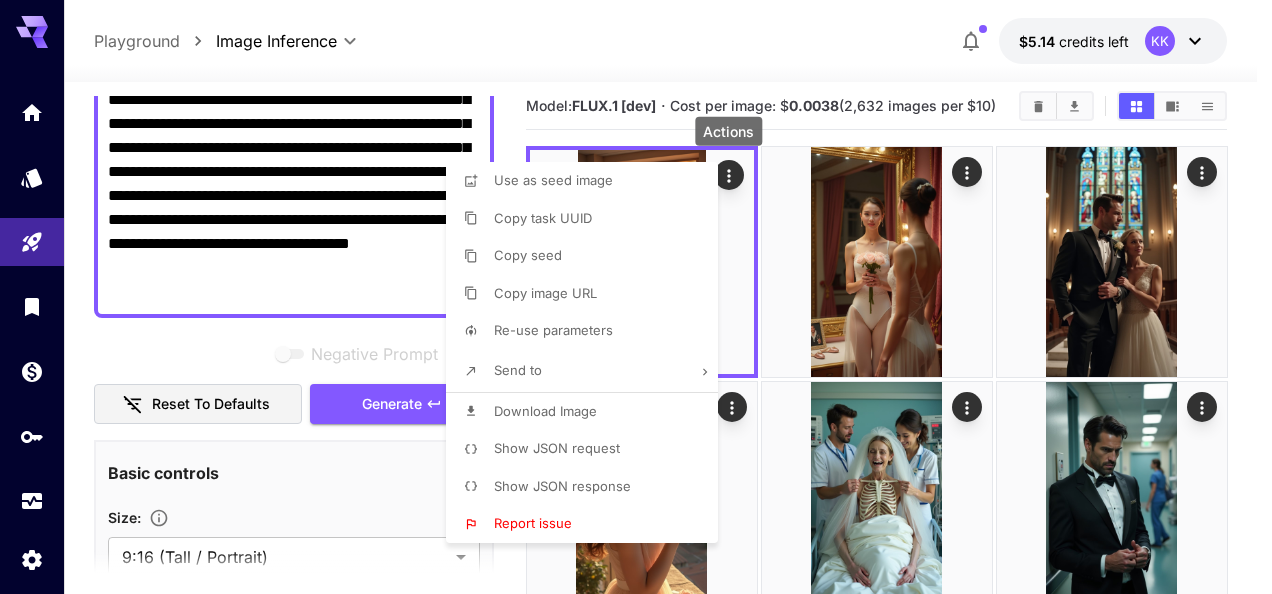 click at bounding box center (636, 297) 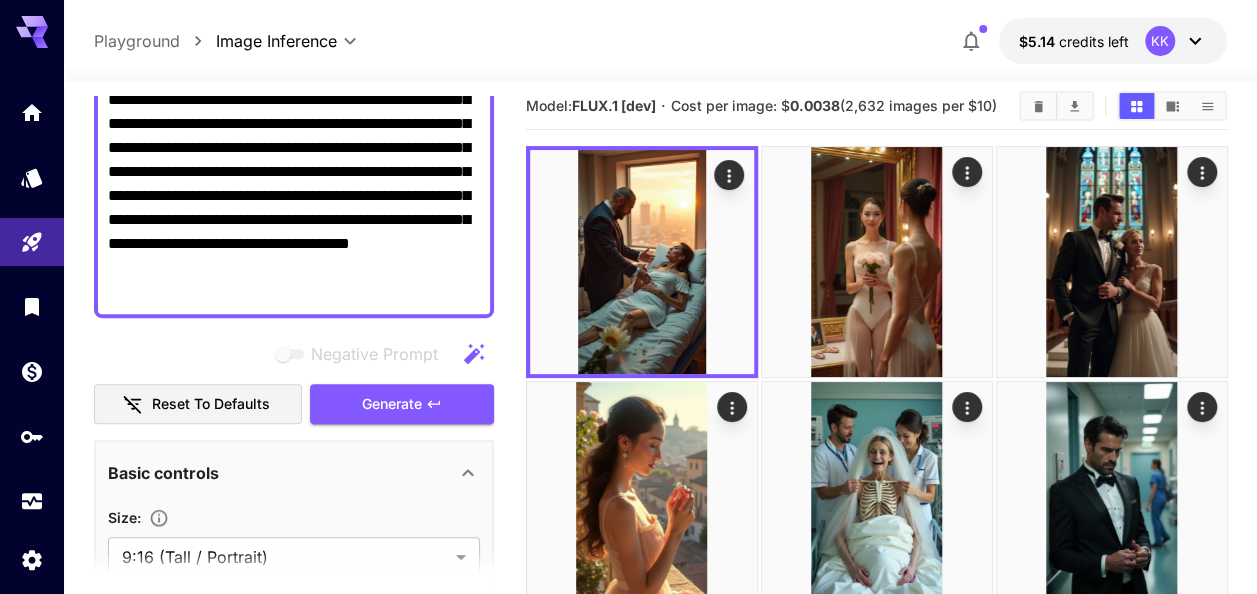 click on "**********" at bounding box center (294, 136) 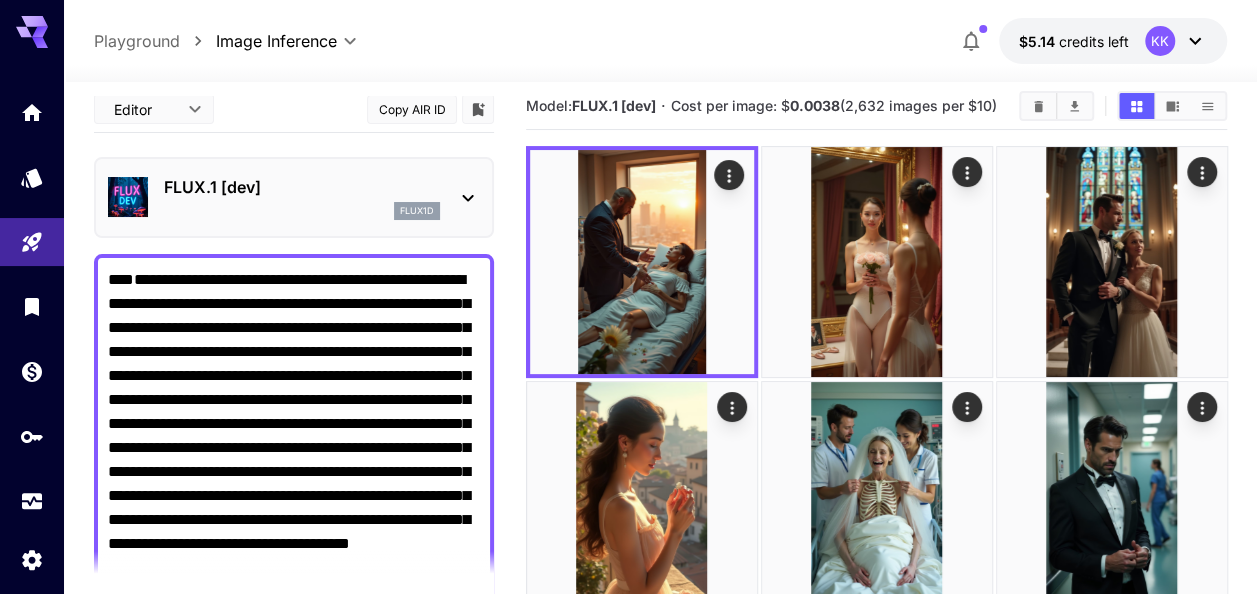 scroll, scrollTop: 0, scrollLeft: 0, axis: both 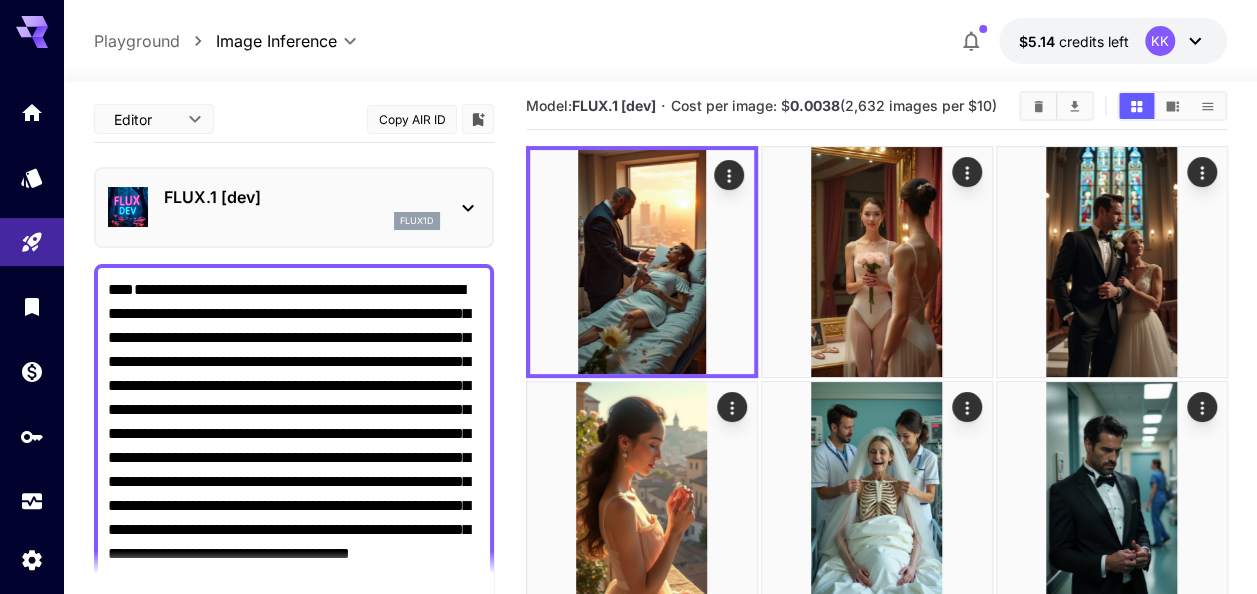 drag, startPoint x: 259, startPoint y: 250, endPoint x: 64, endPoint y: 46, distance: 282.20737 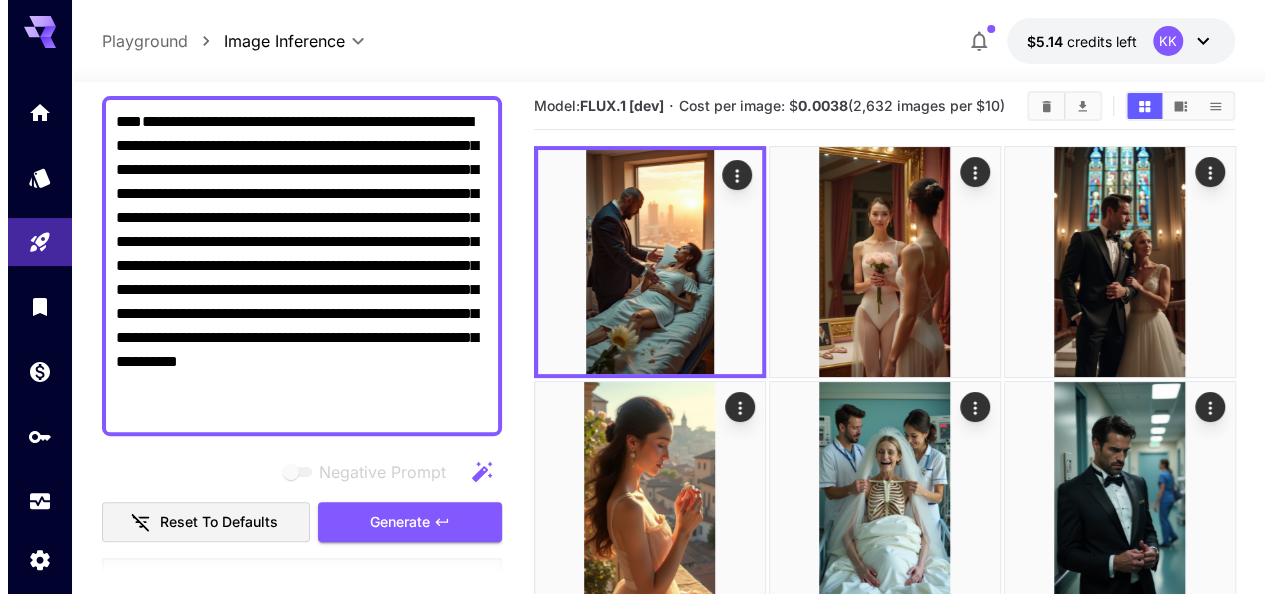 scroll, scrollTop: 300, scrollLeft: 0, axis: vertical 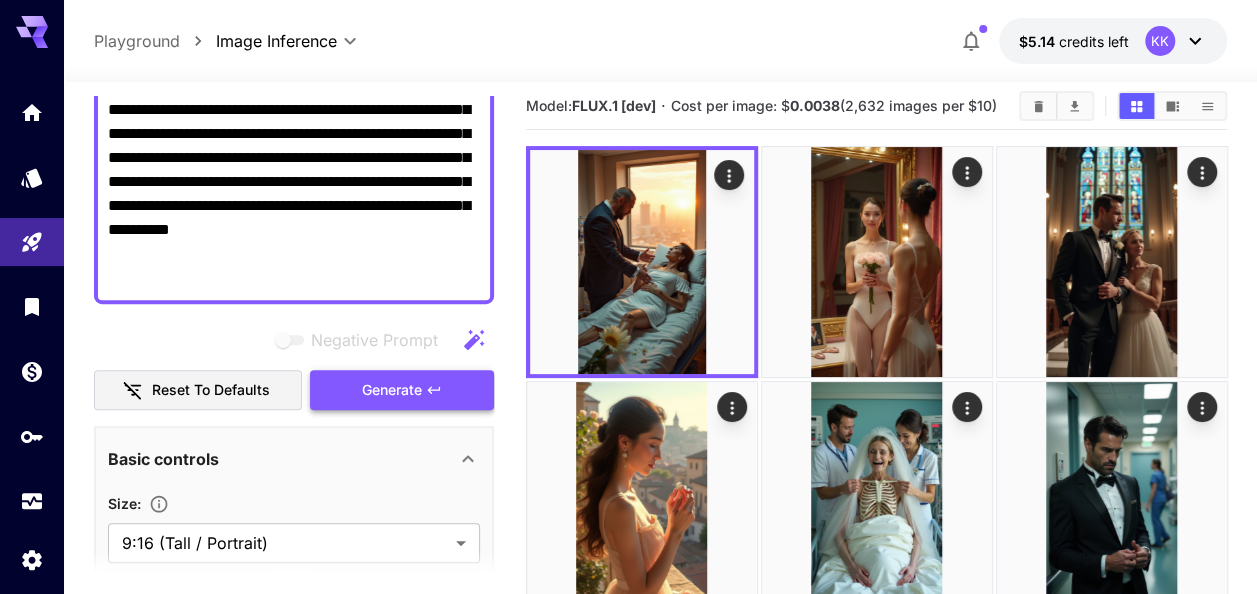 type on "**********" 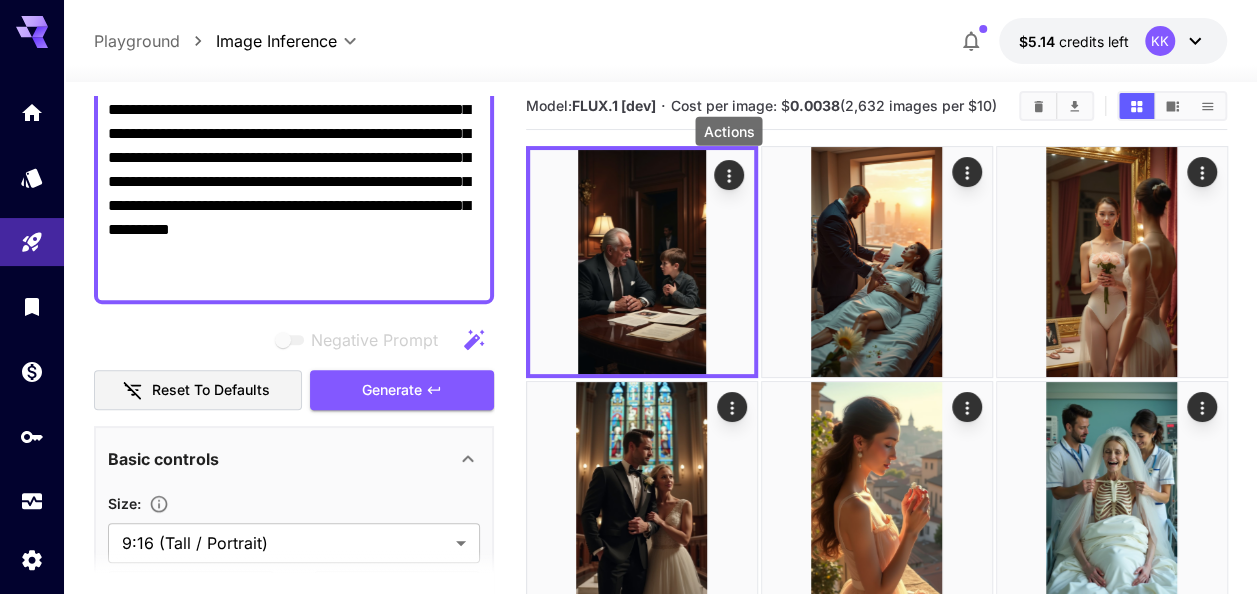click 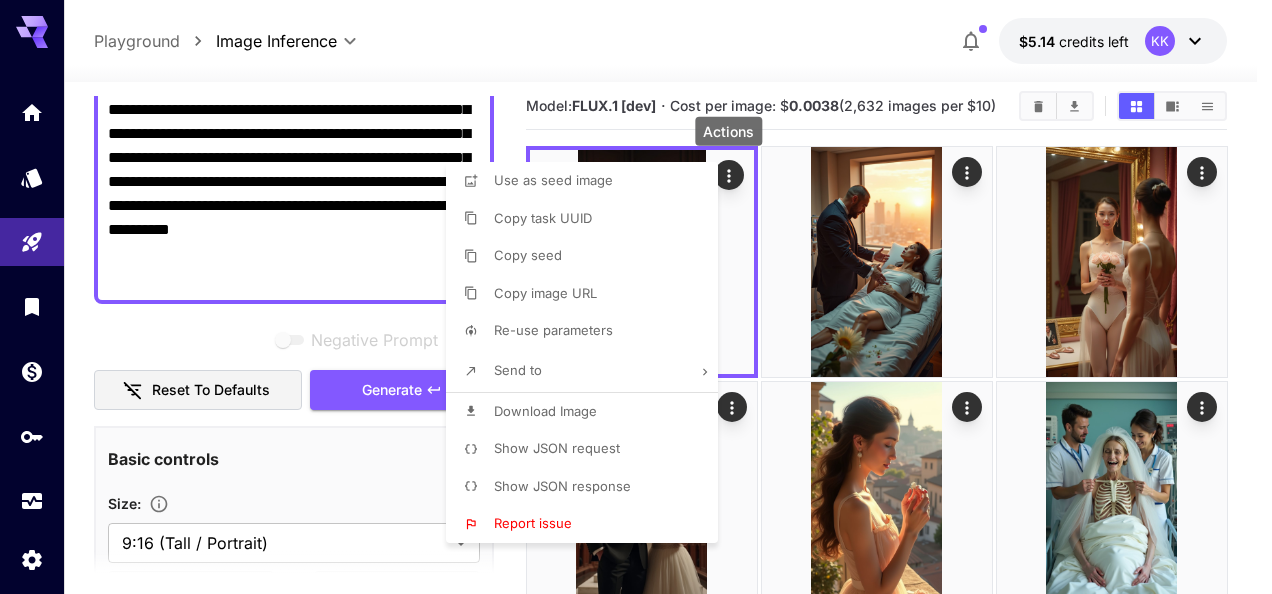click on "Download Image" at bounding box center [588, 412] 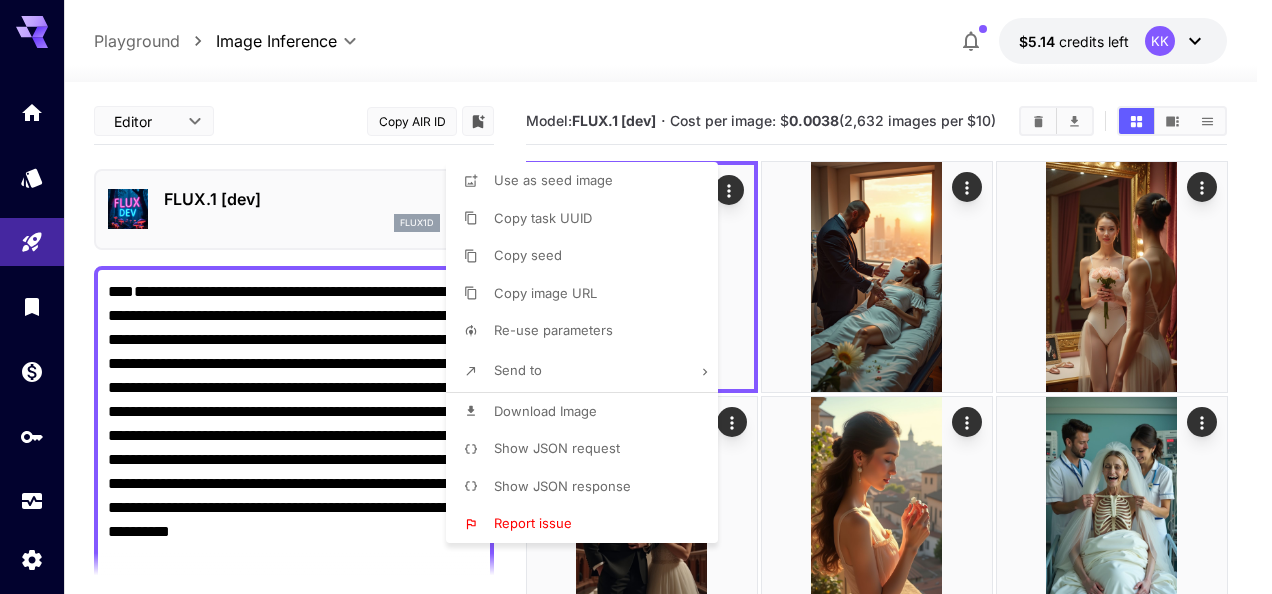 scroll, scrollTop: 15, scrollLeft: 0, axis: vertical 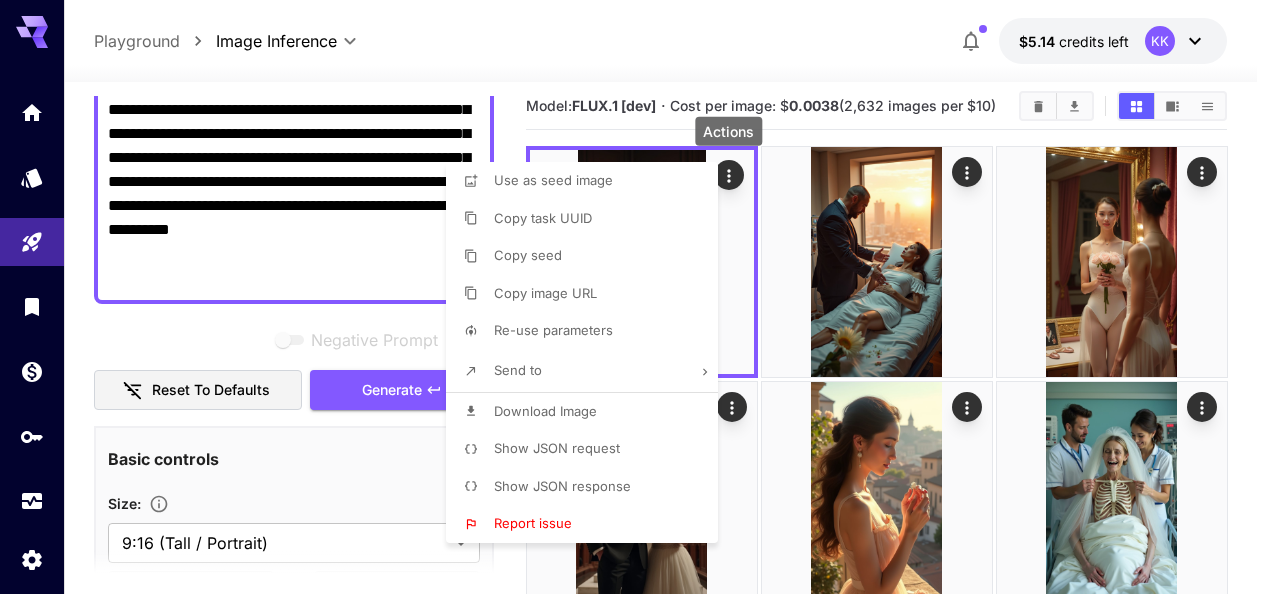 click at bounding box center (636, 297) 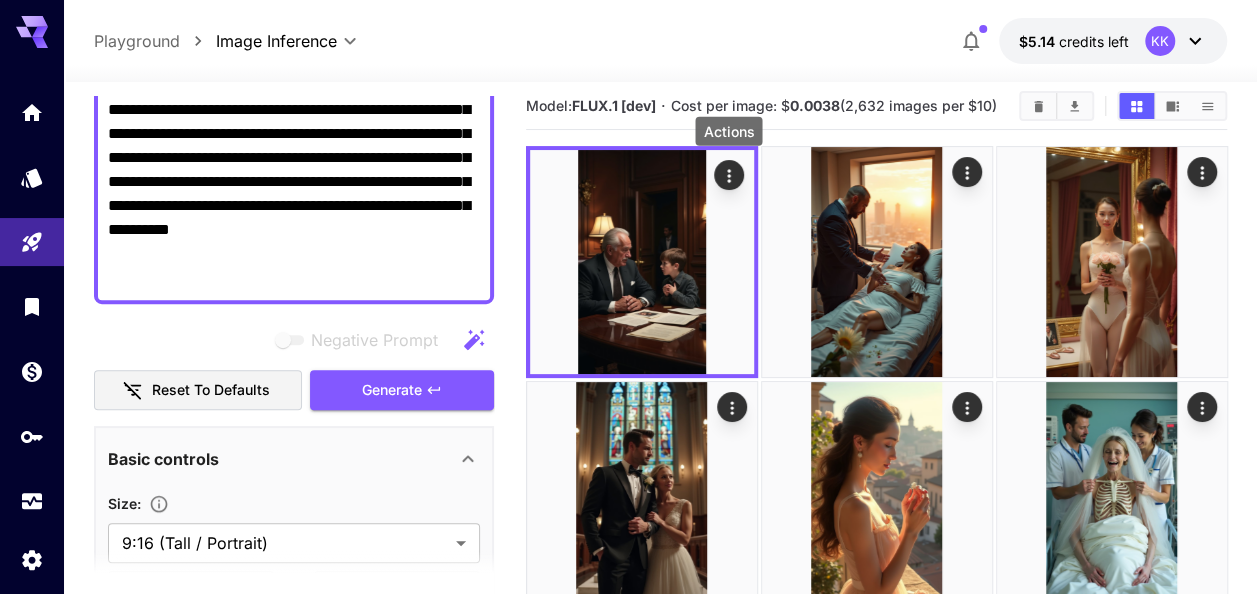click on "**********" at bounding box center (294, 134) 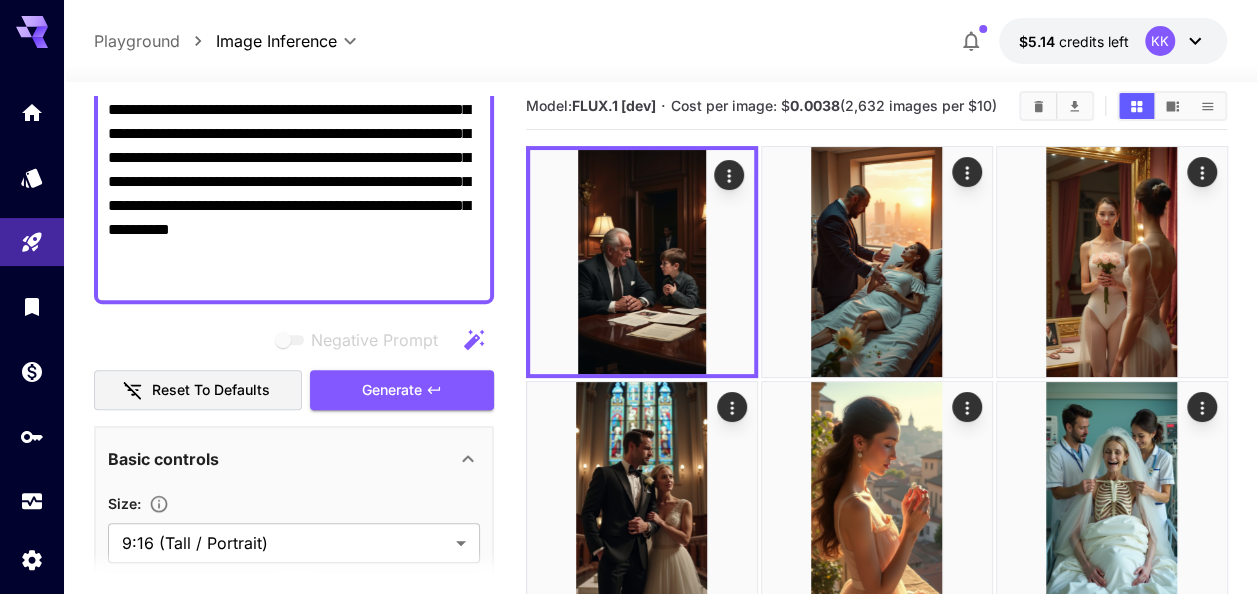 paste on "**********" 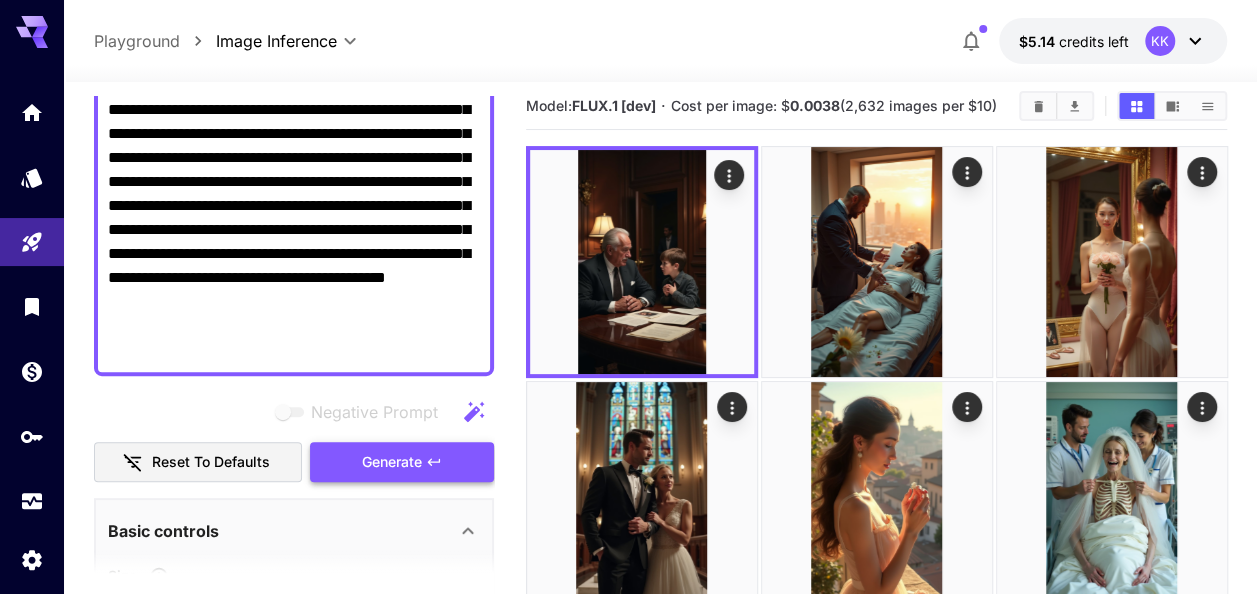 click on "Generate" at bounding box center [392, 462] 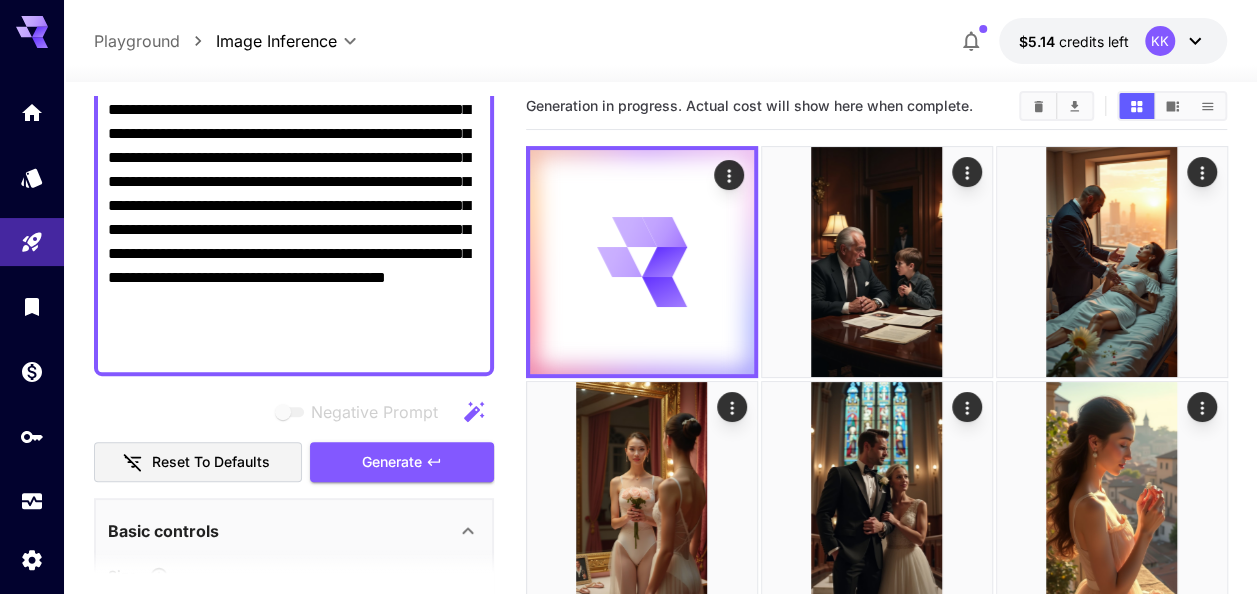 click on "**********" at bounding box center [294, 170] 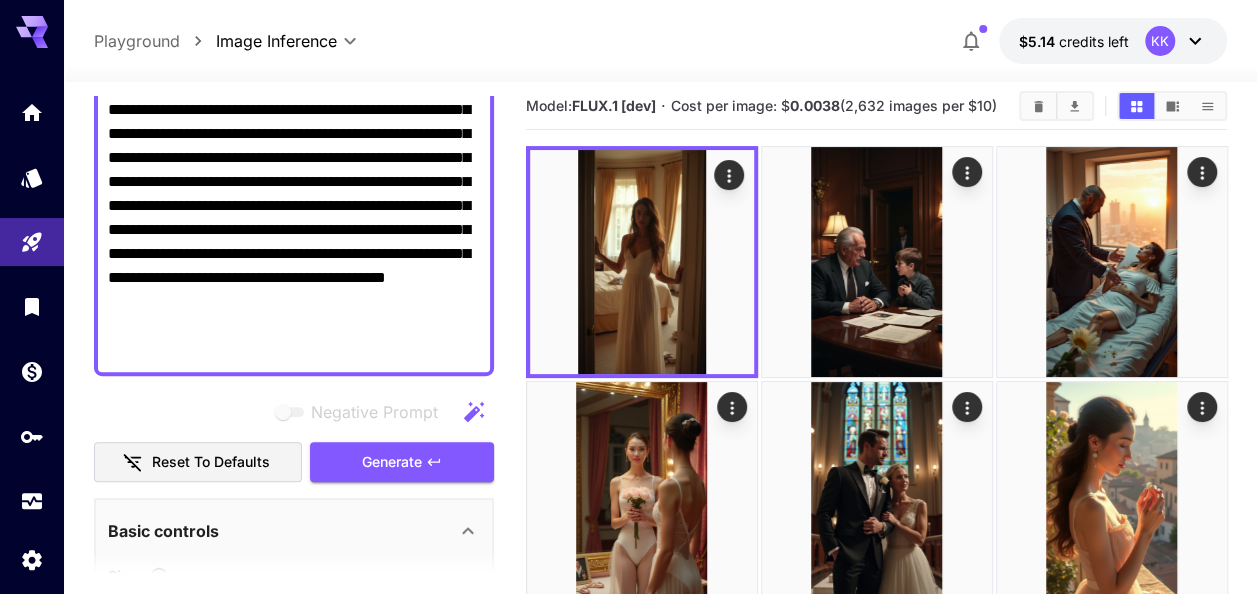 paste 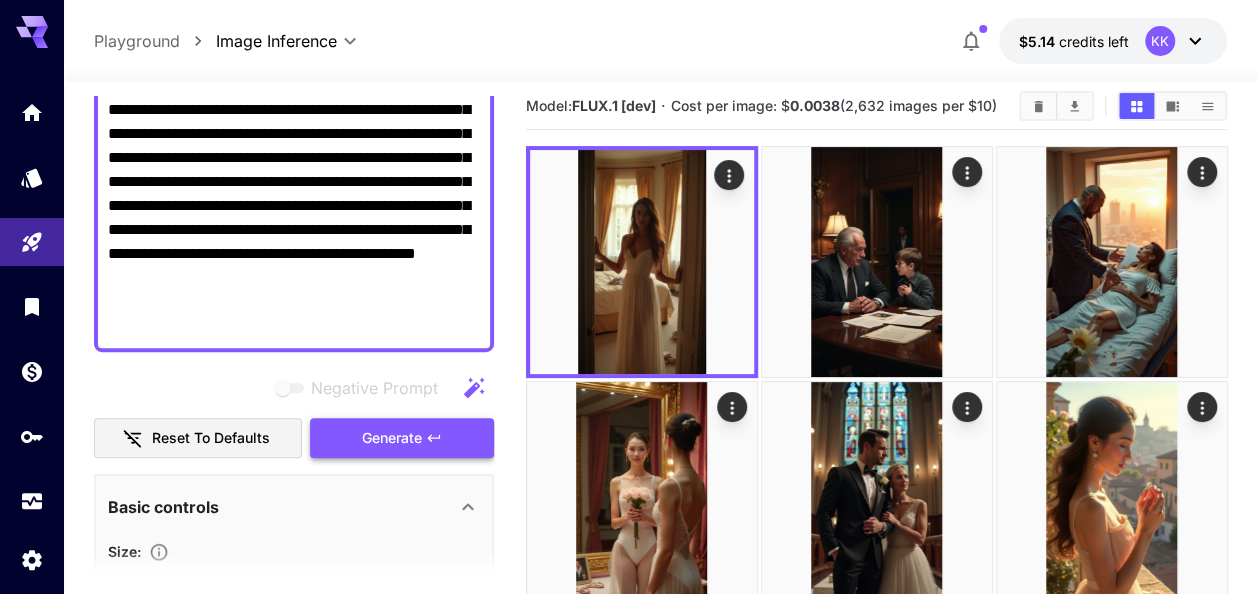 type on "**********" 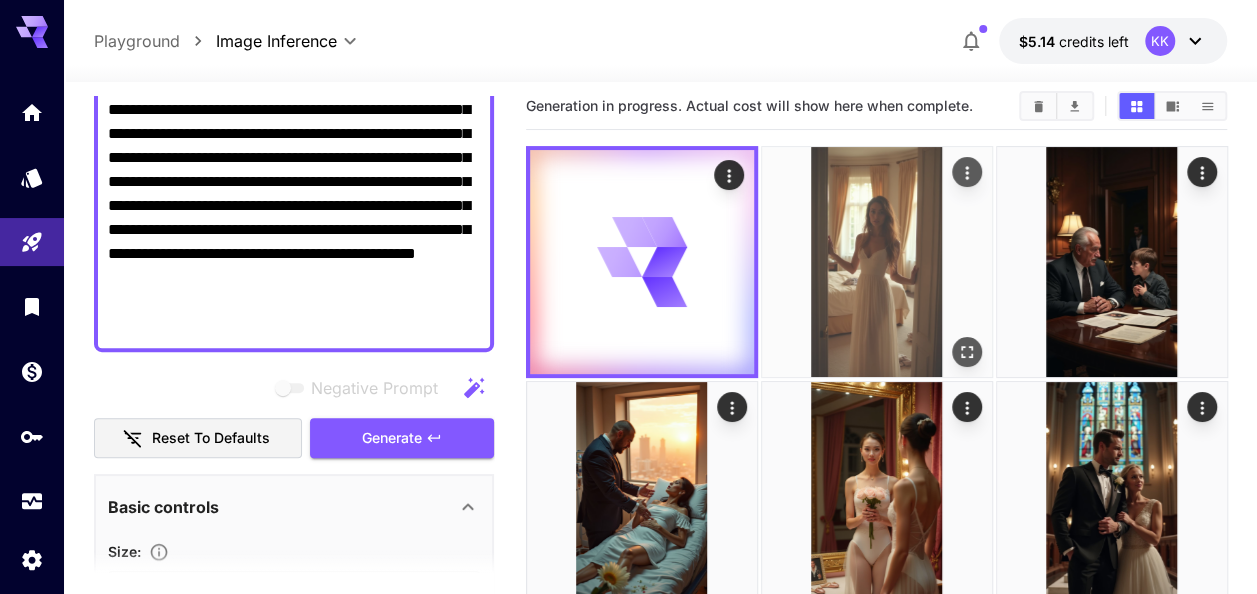click at bounding box center (877, 262) 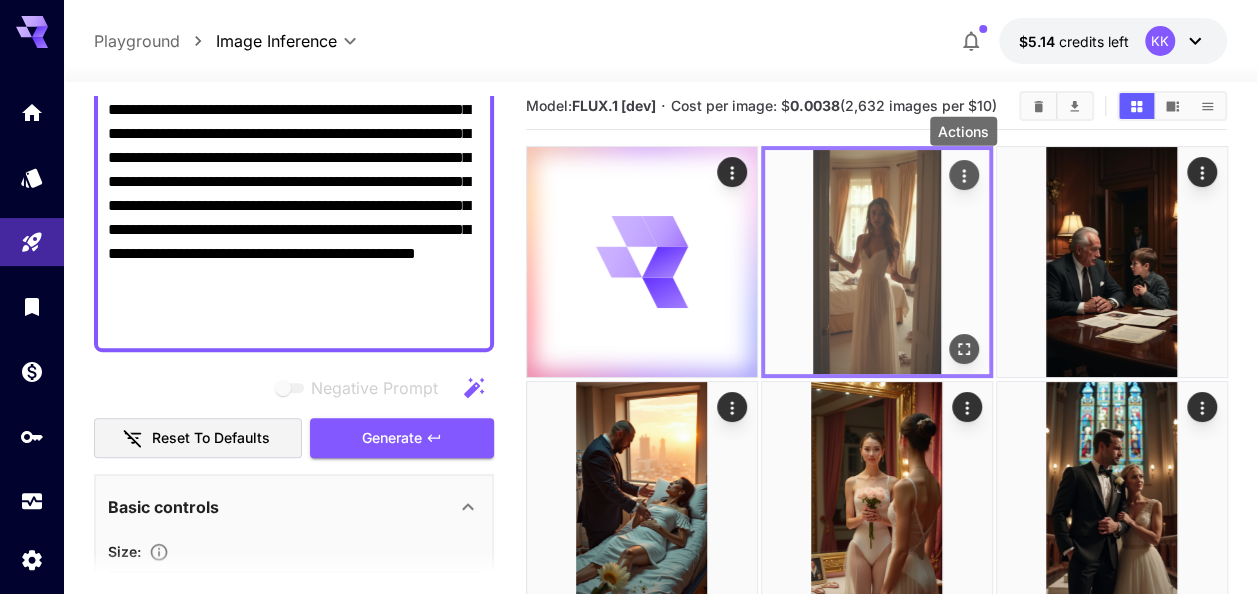 click 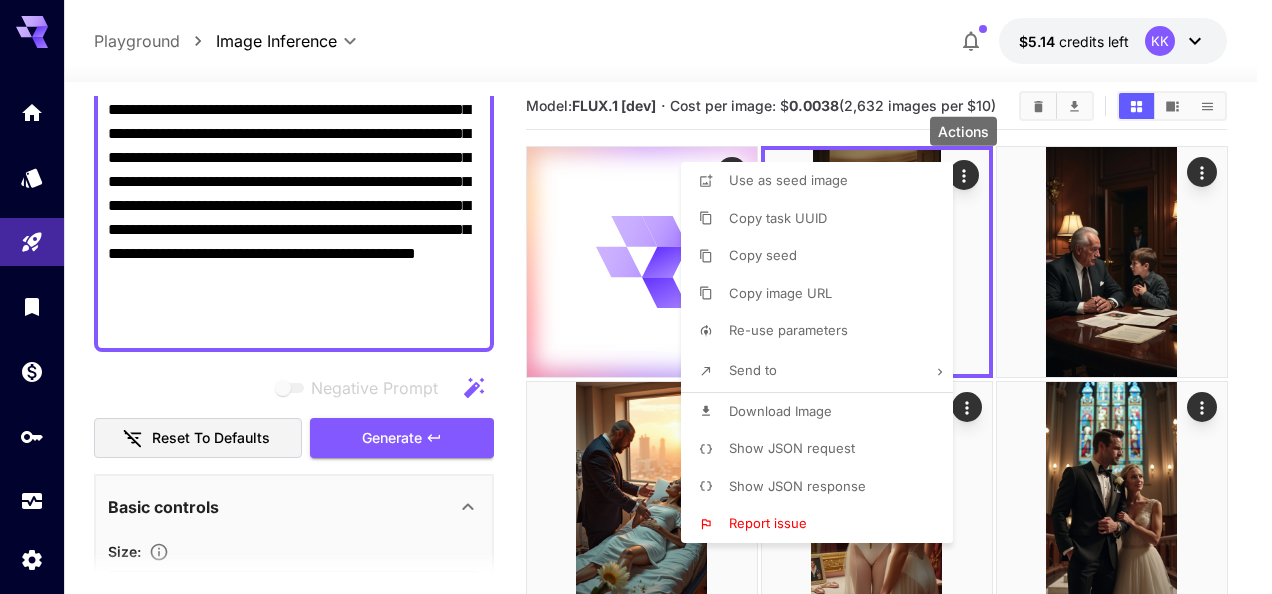 click on "Download Image" at bounding box center (823, 412) 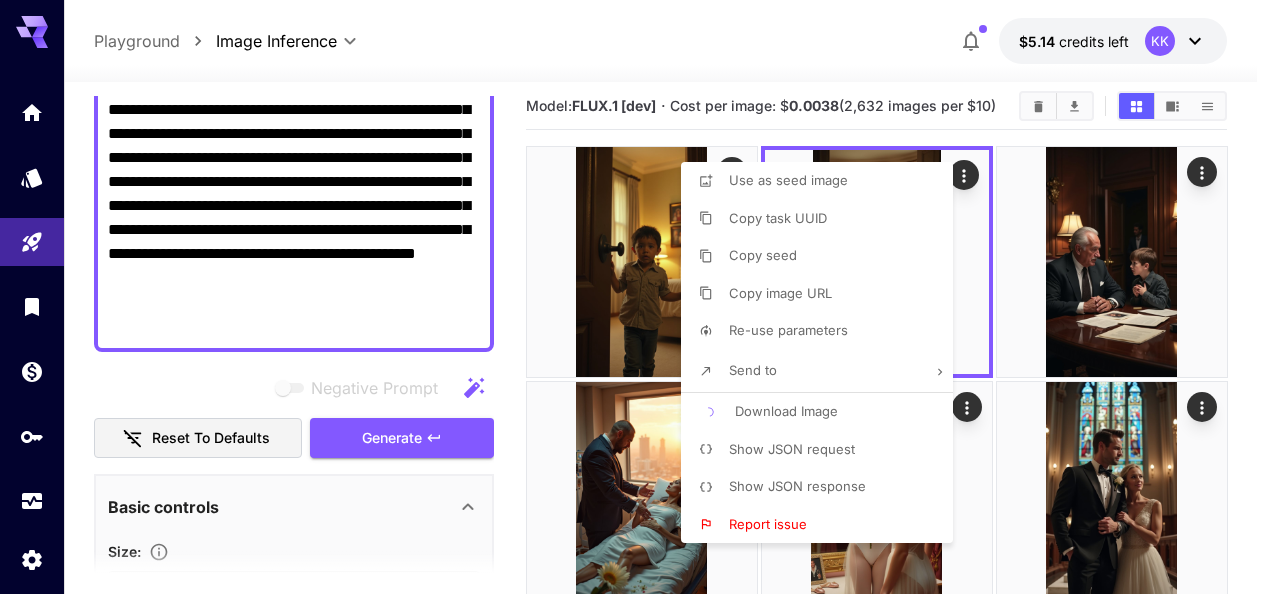 click at bounding box center (636, 297) 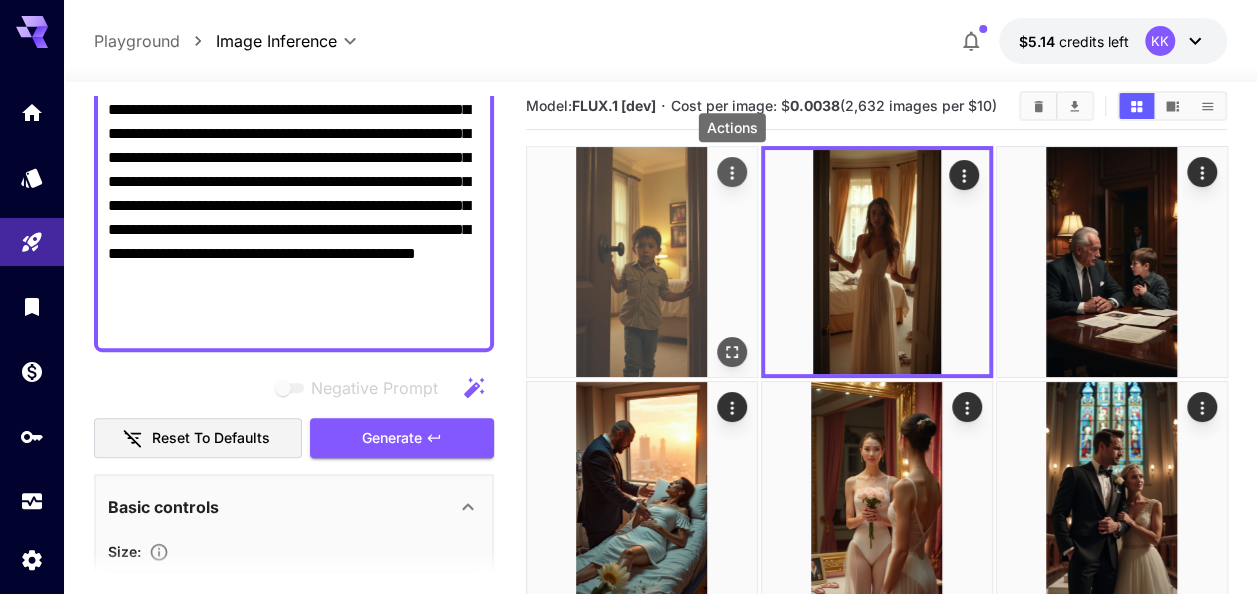 click at bounding box center (731, 172) 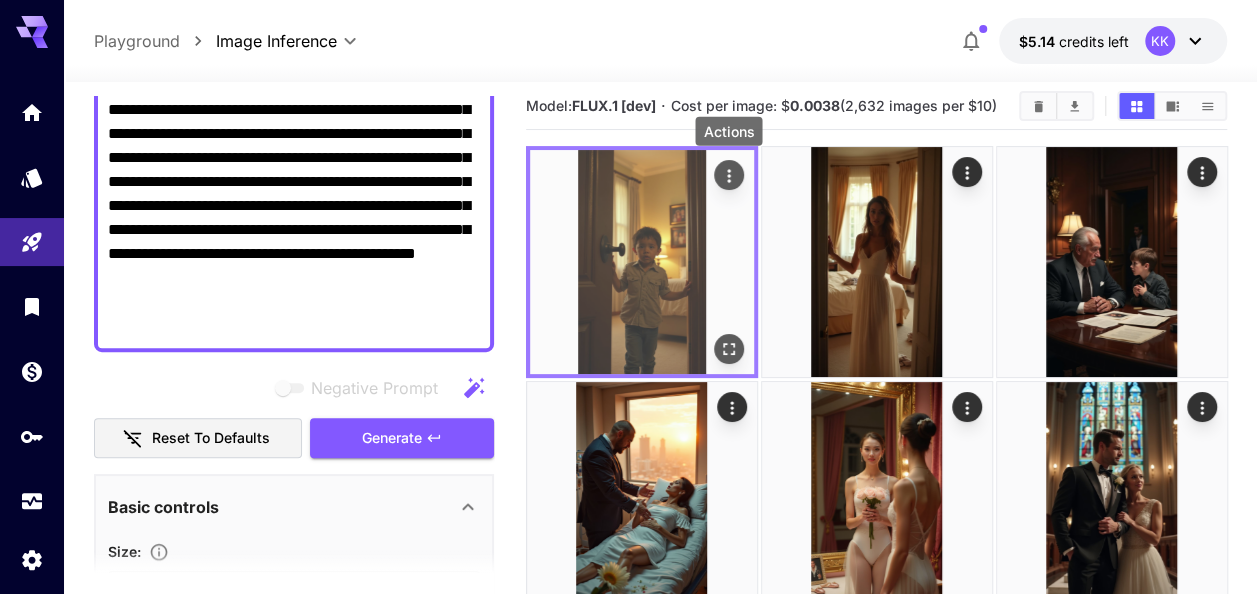 click 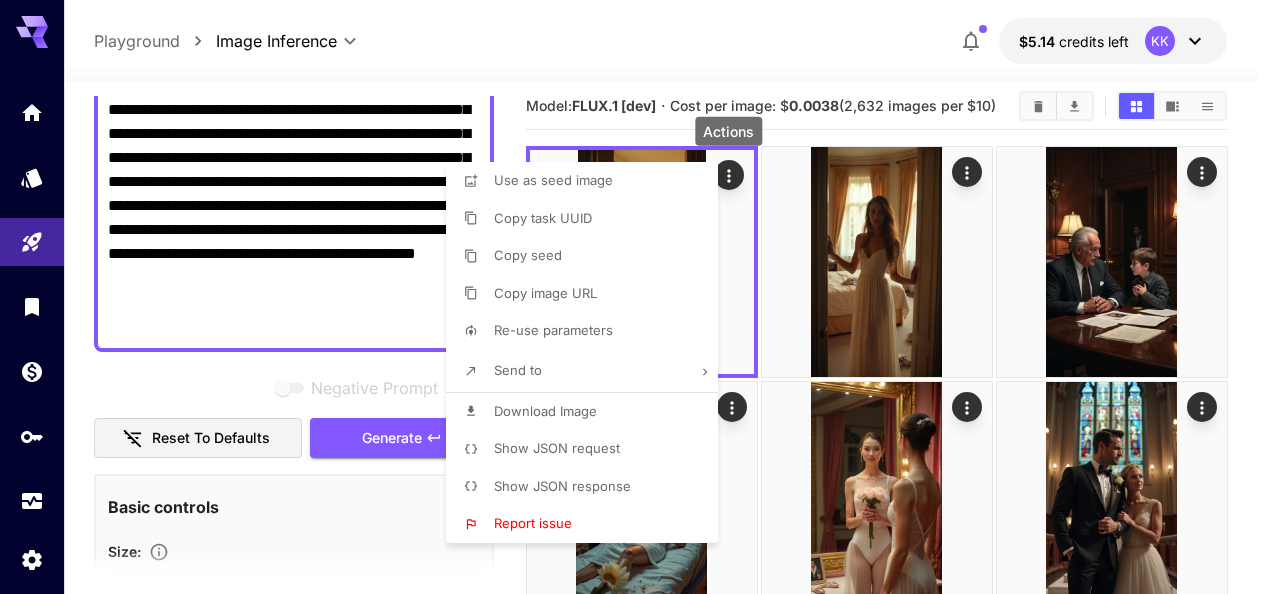 click on "Download Image" at bounding box center (588, 412) 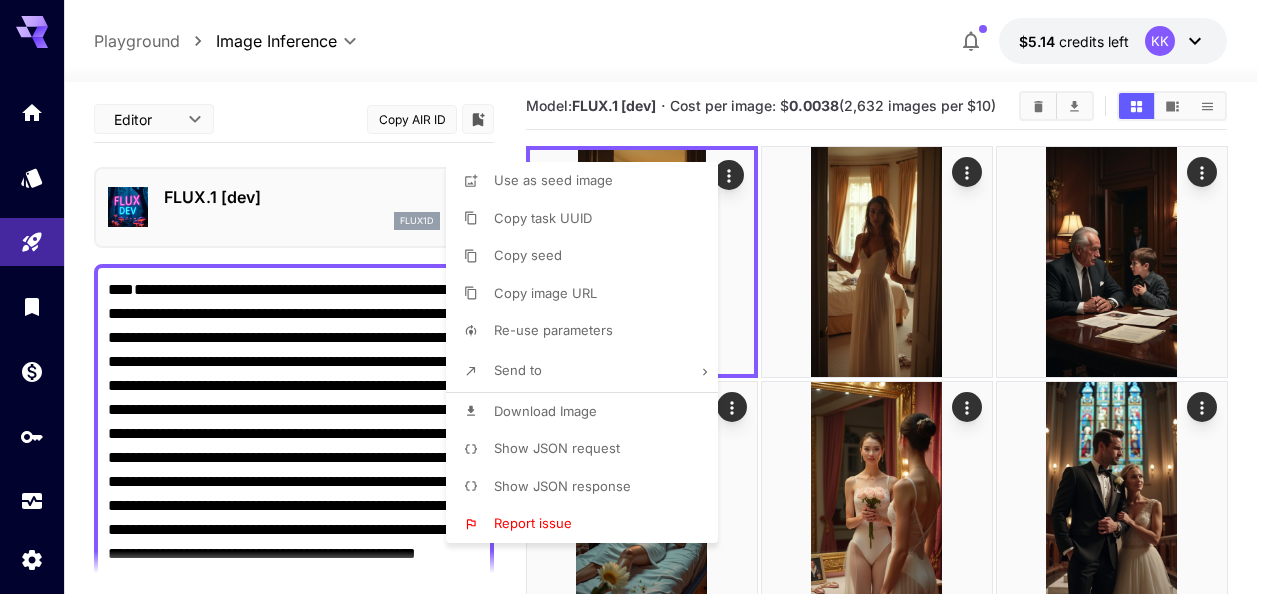 scroll, scrollTop: 0, scrollLeft: 0, axis: both 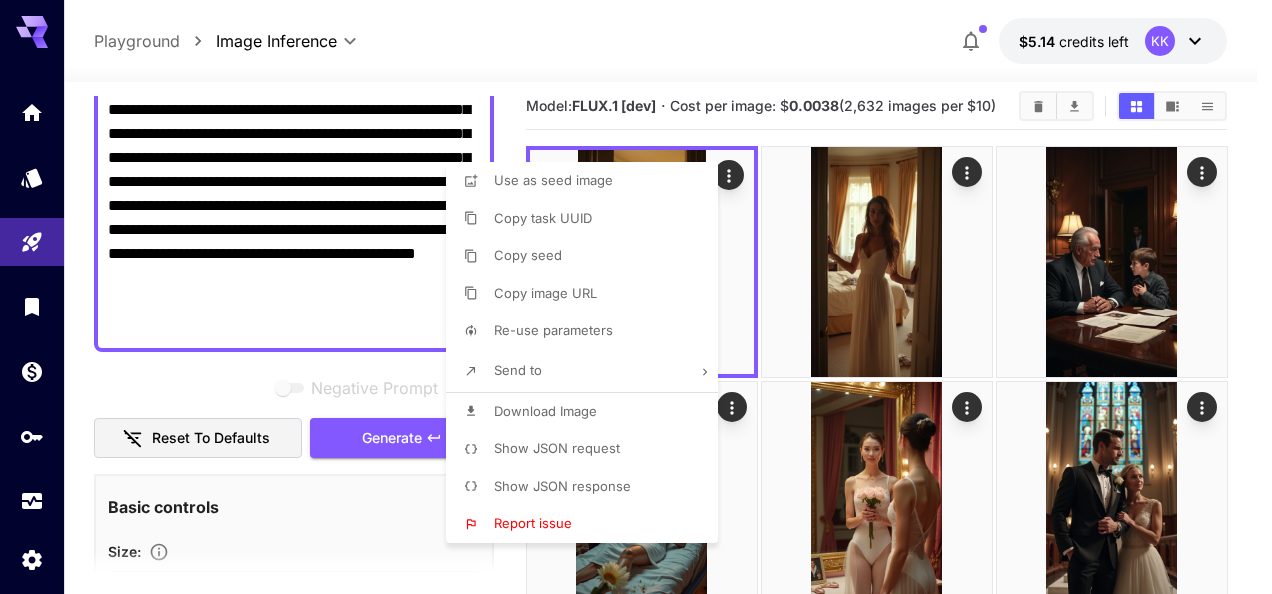 click at bounding box center [636, 297] 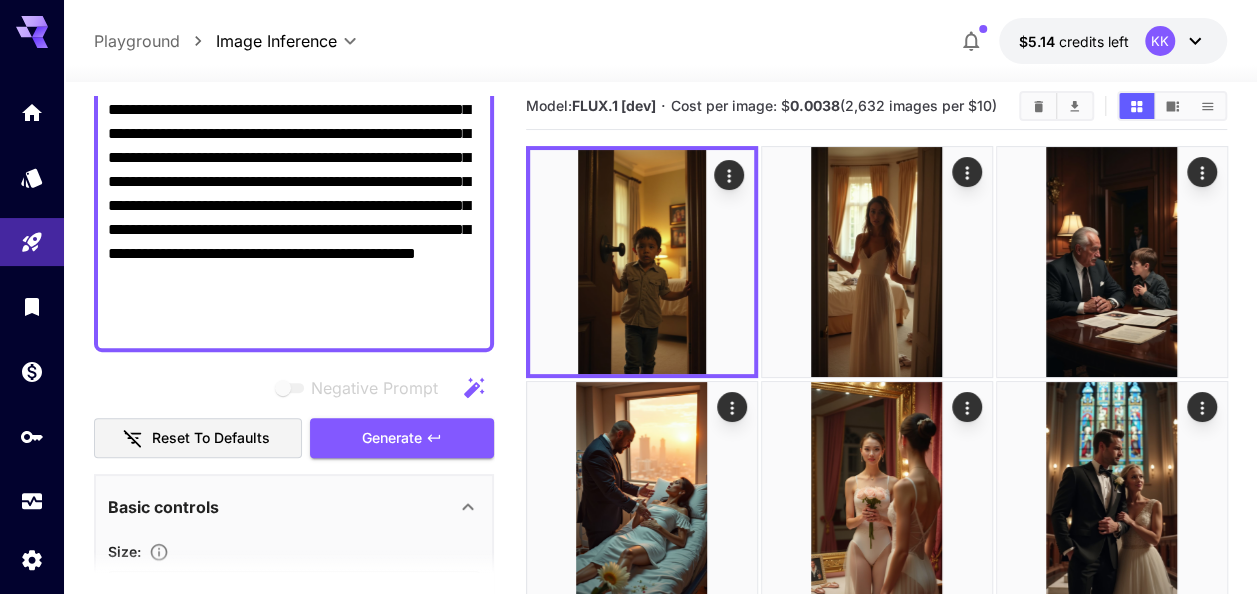 type 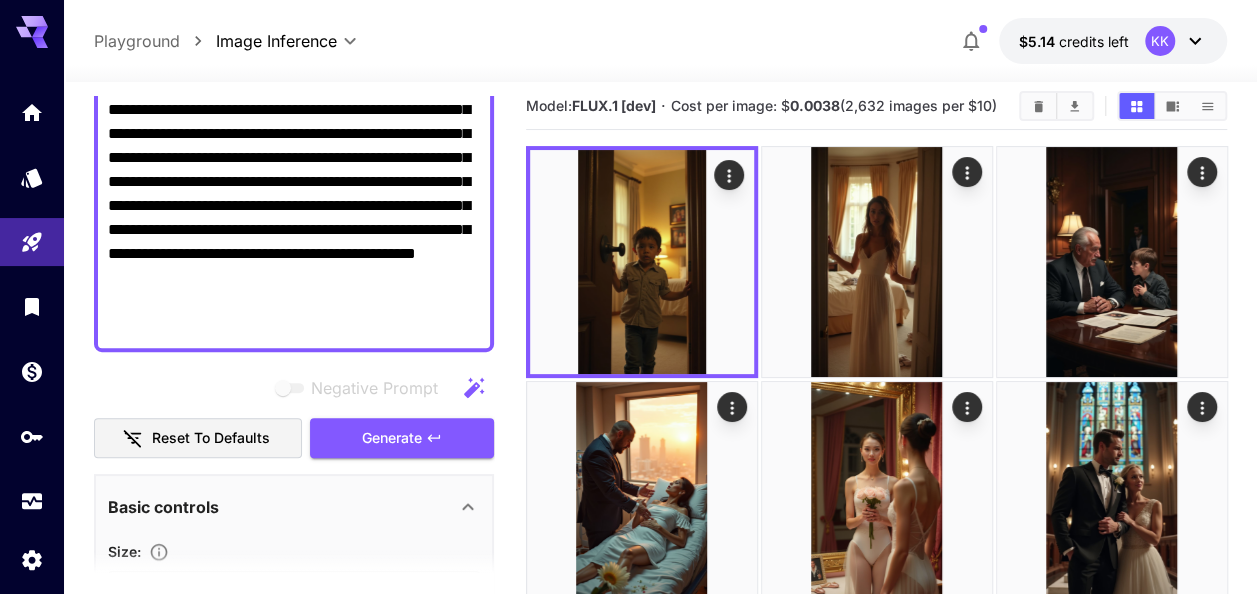 scroll, scrollTop: 0, scrollLeft: 0, axis: both 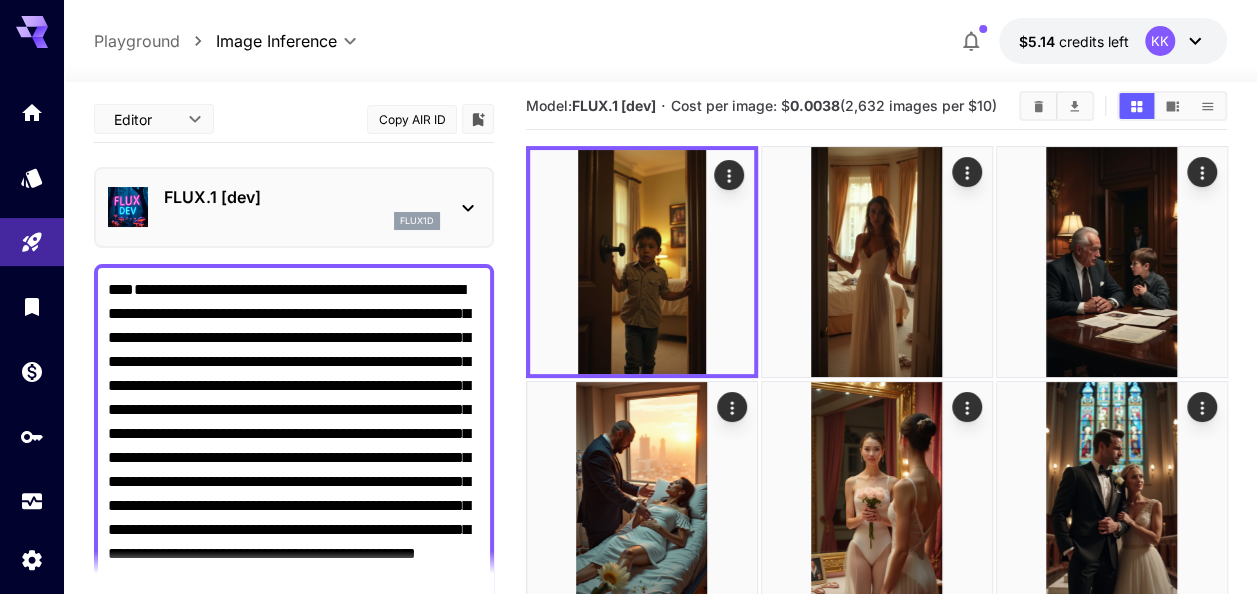click on "**********" at bounding box center [294, 458] 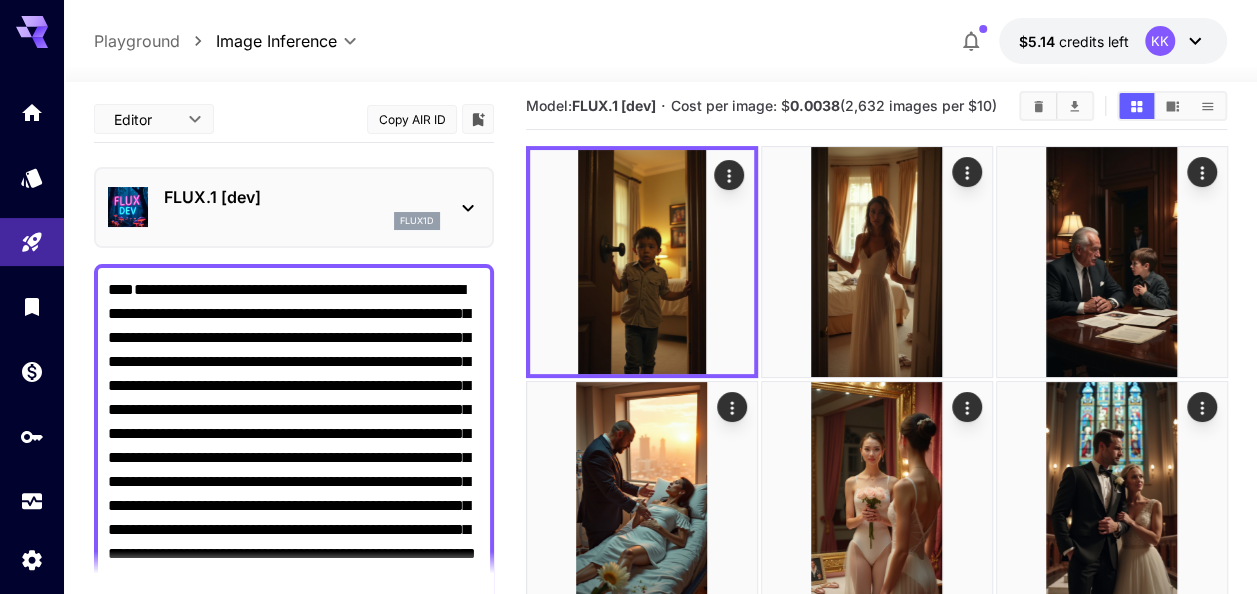 scroll, scrollTop: 22, scrollLeft: 0, axis: vertical 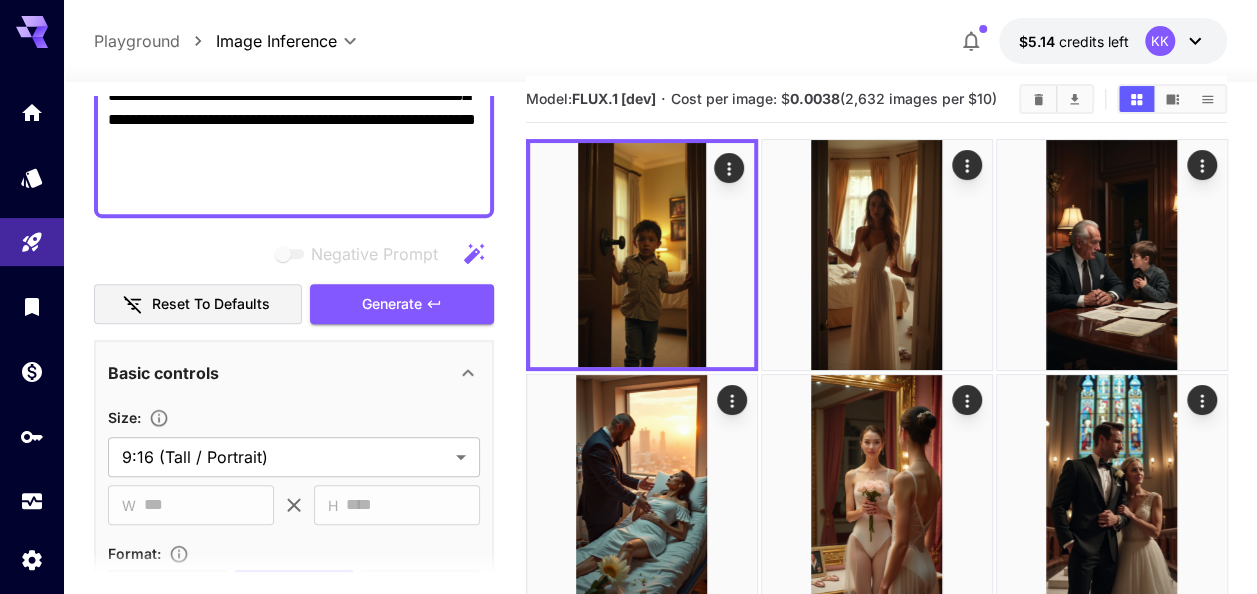 click on "Negative Prompt Reset to defaults Generate" at bounding box center [294, 279] 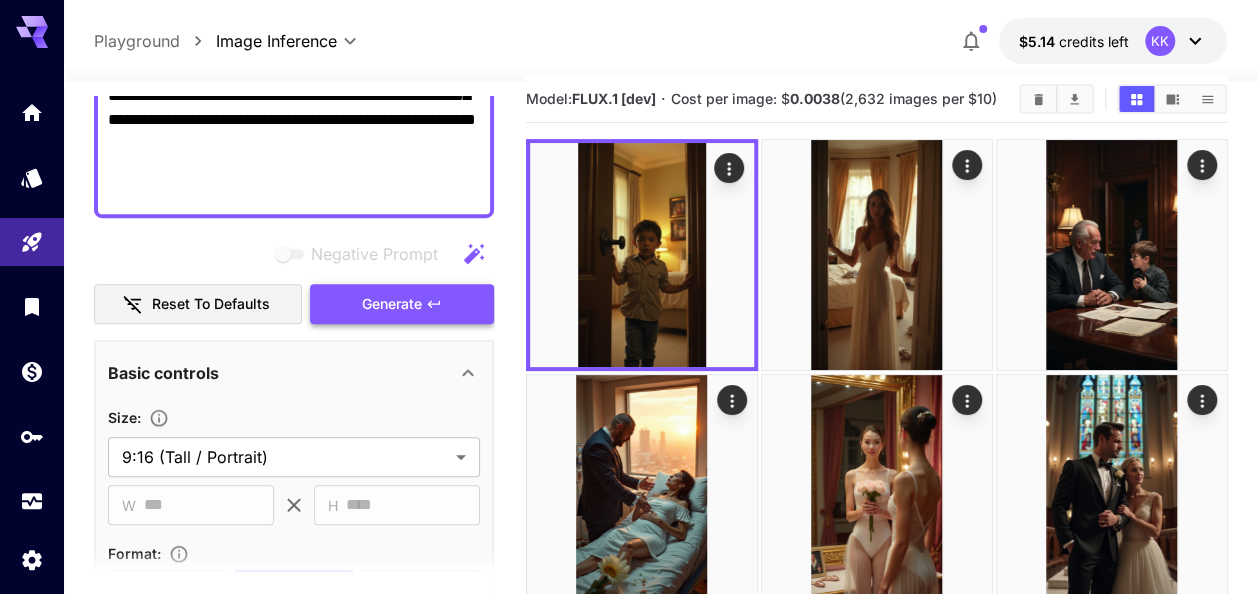 click on "Generate" at bounding box center (392, 304) 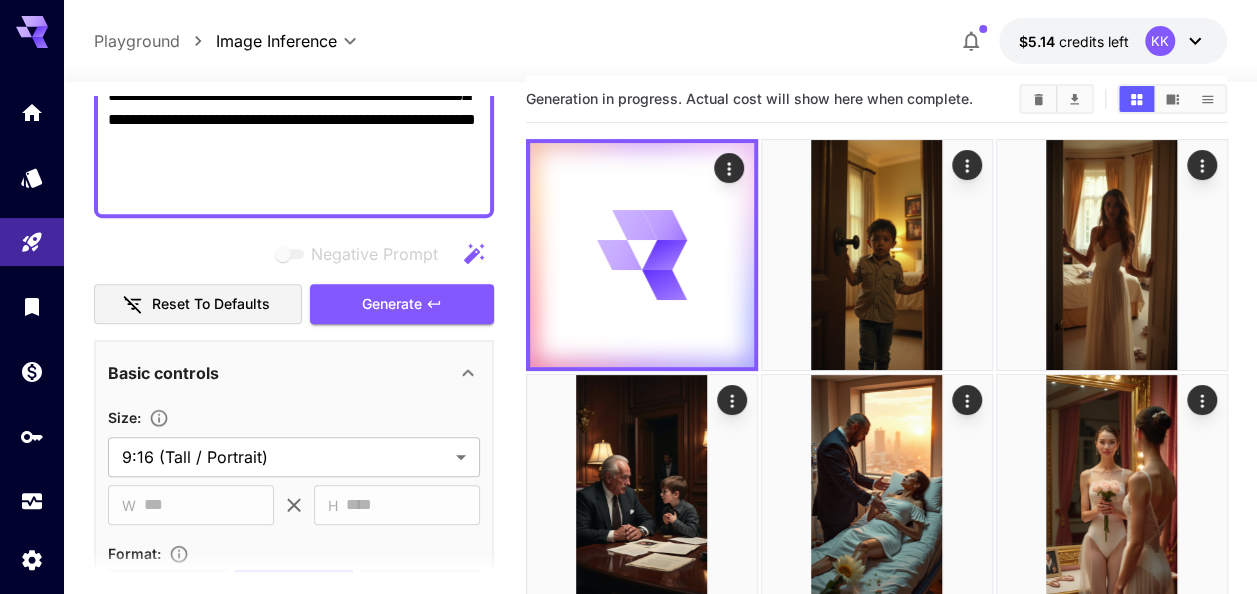 click on "**********" at bounding box center (294, 24) 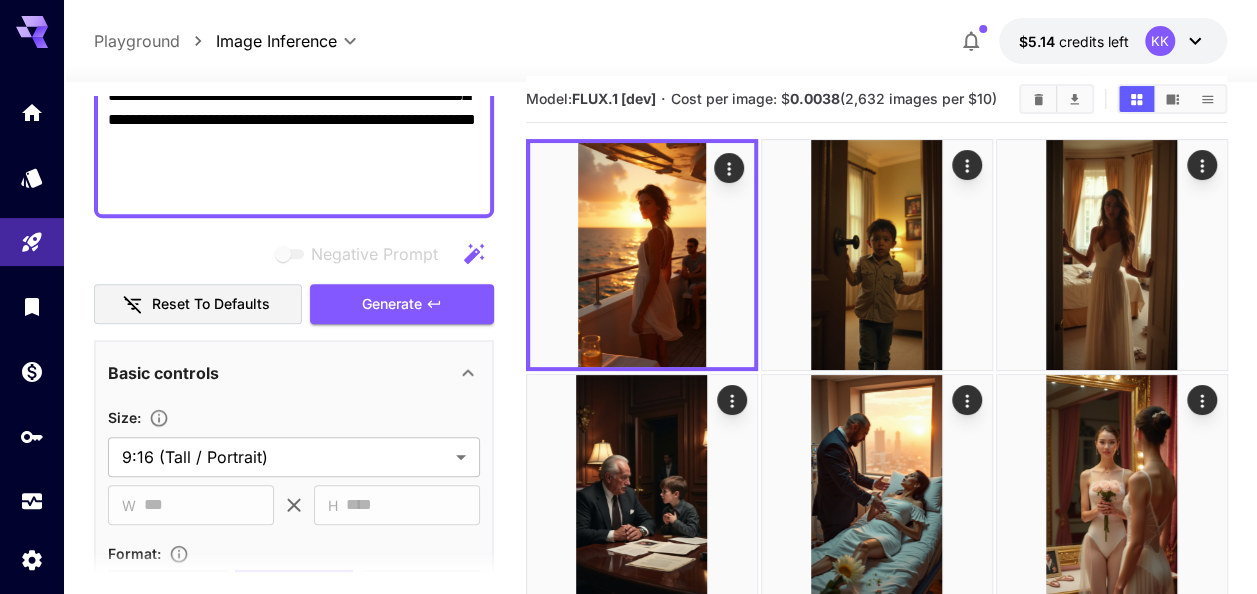 paste 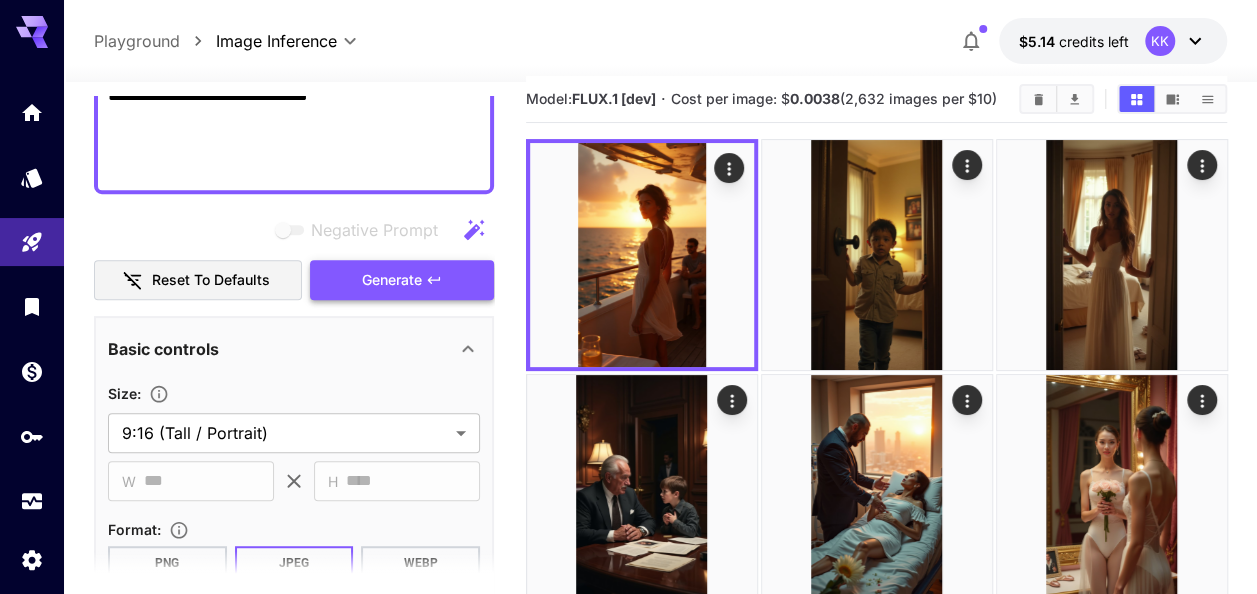 type on "**********" 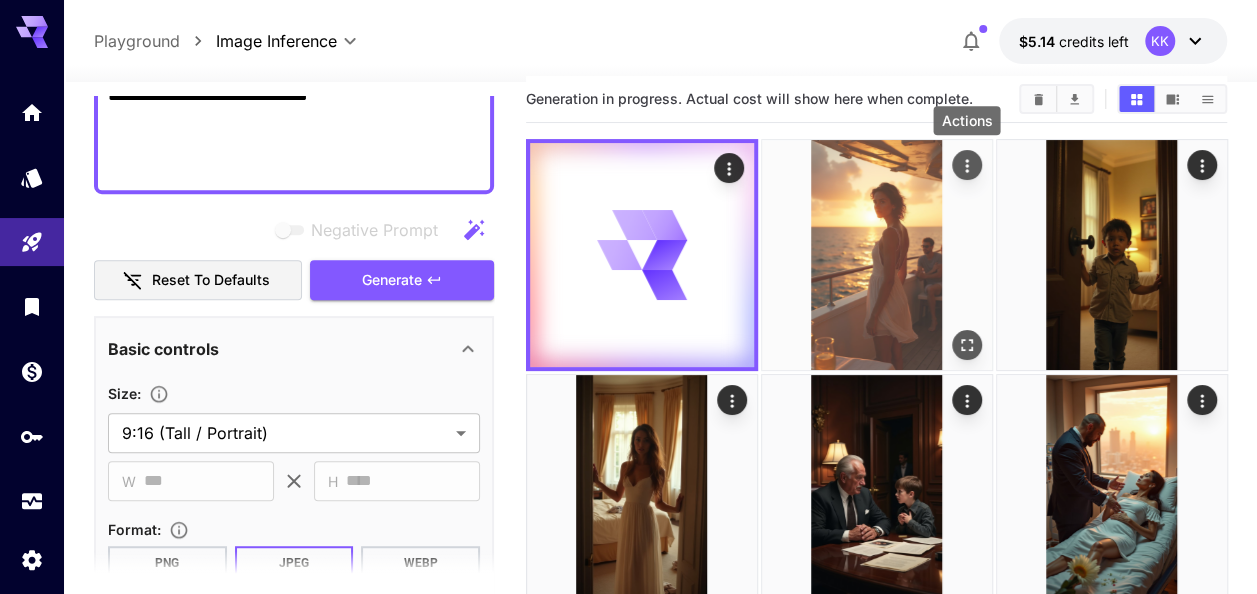 click 